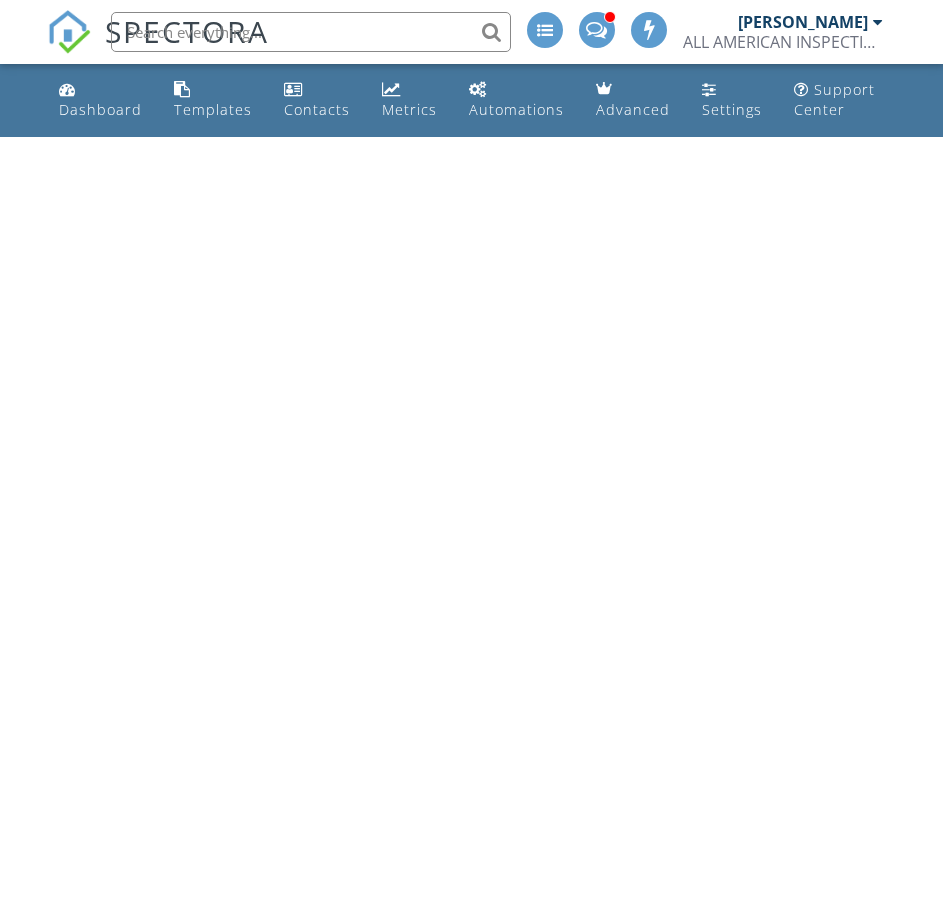 scroll, scrollTop: 0, scrollLeft: 0, axis: both 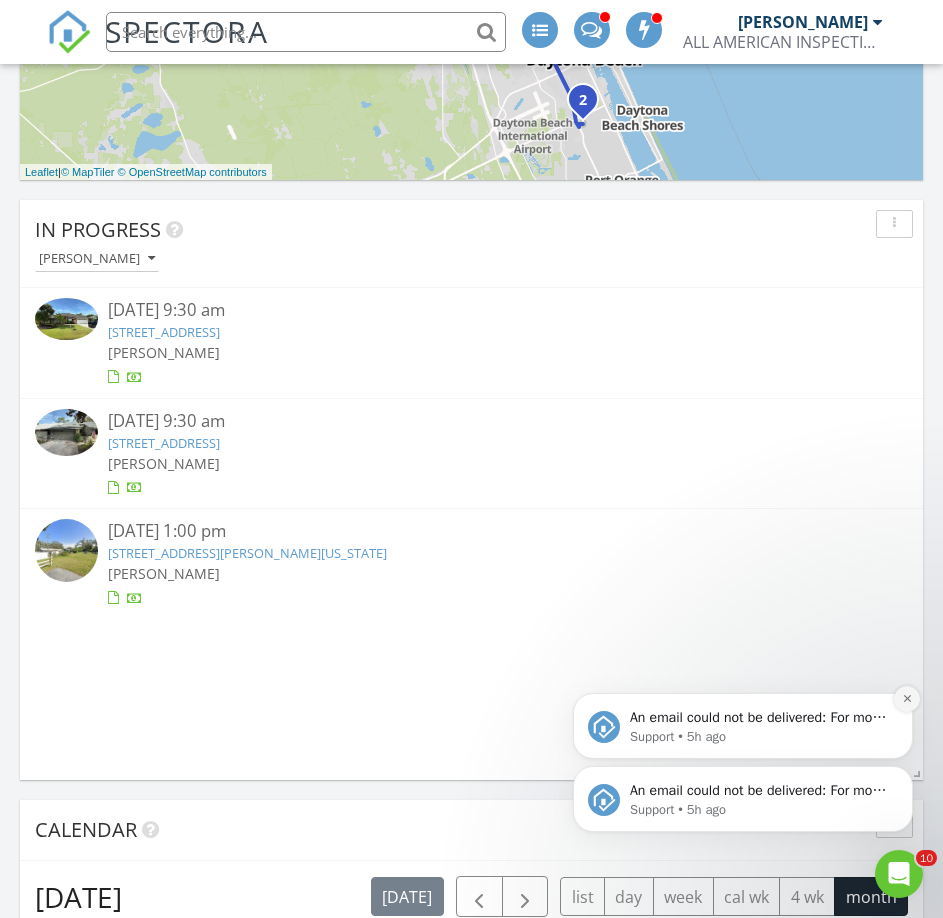 click at bounding box center [907, 699] 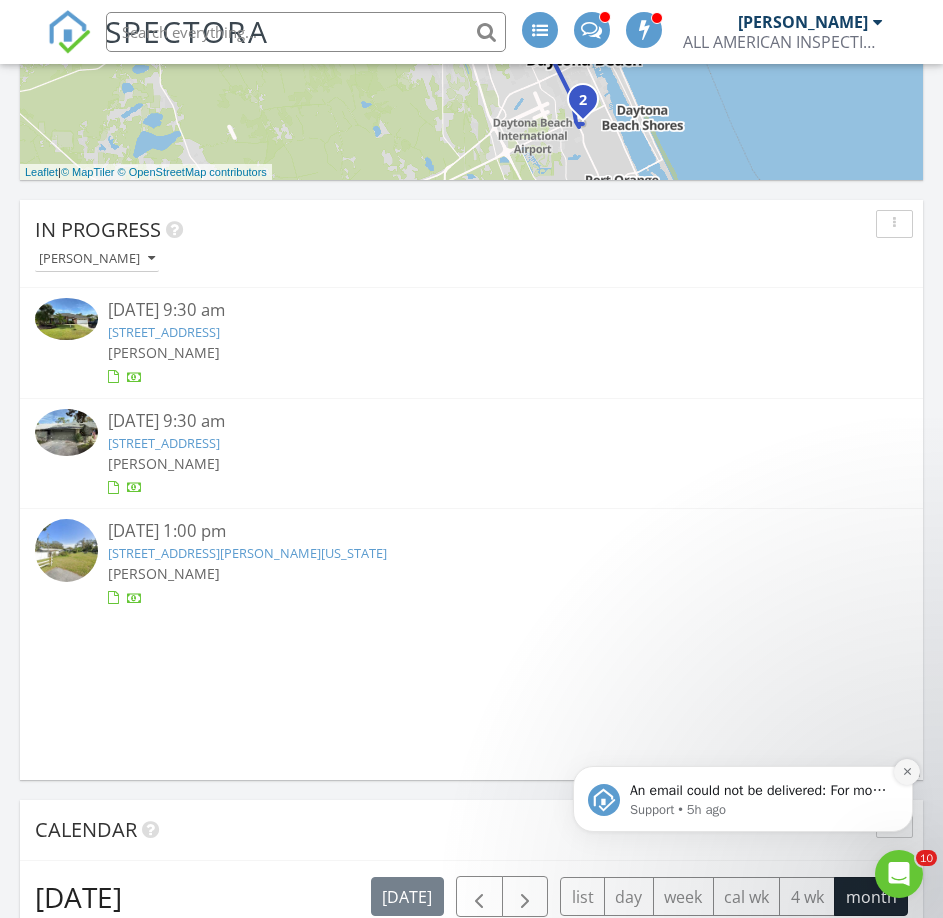 click 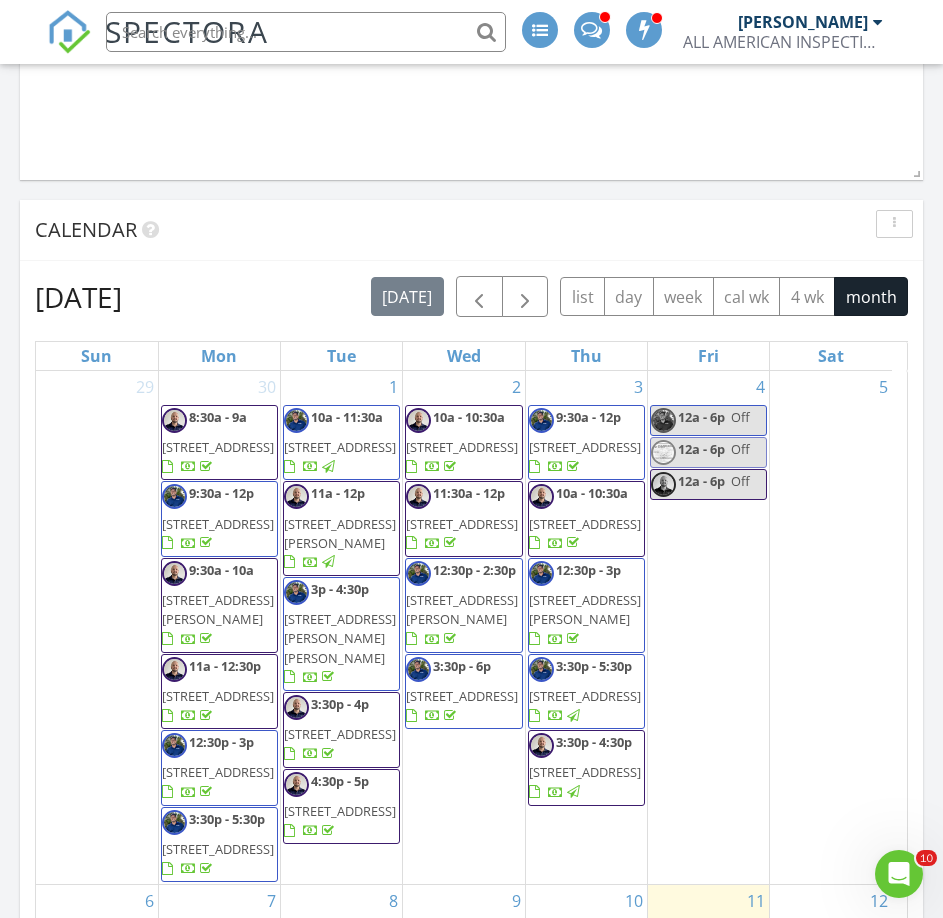 scroll, scrollTop: 2300, scrollLeft: 0, axis: vertical 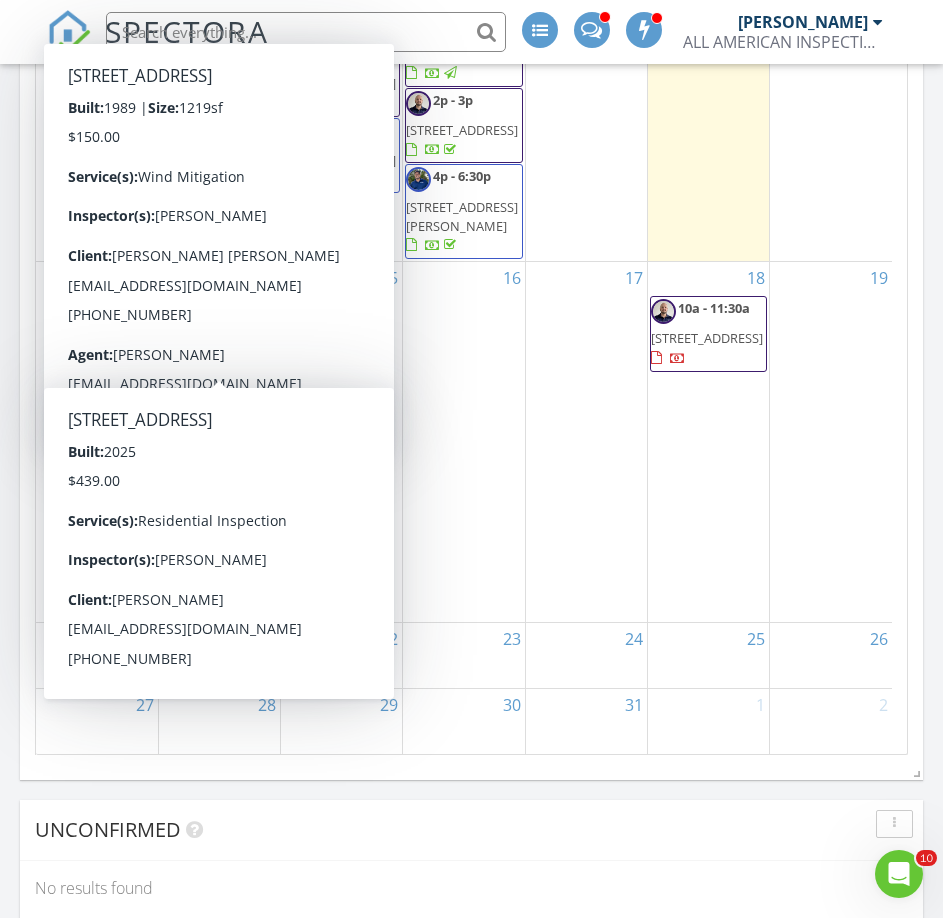 click on "17" at bounding box center [586, 442] 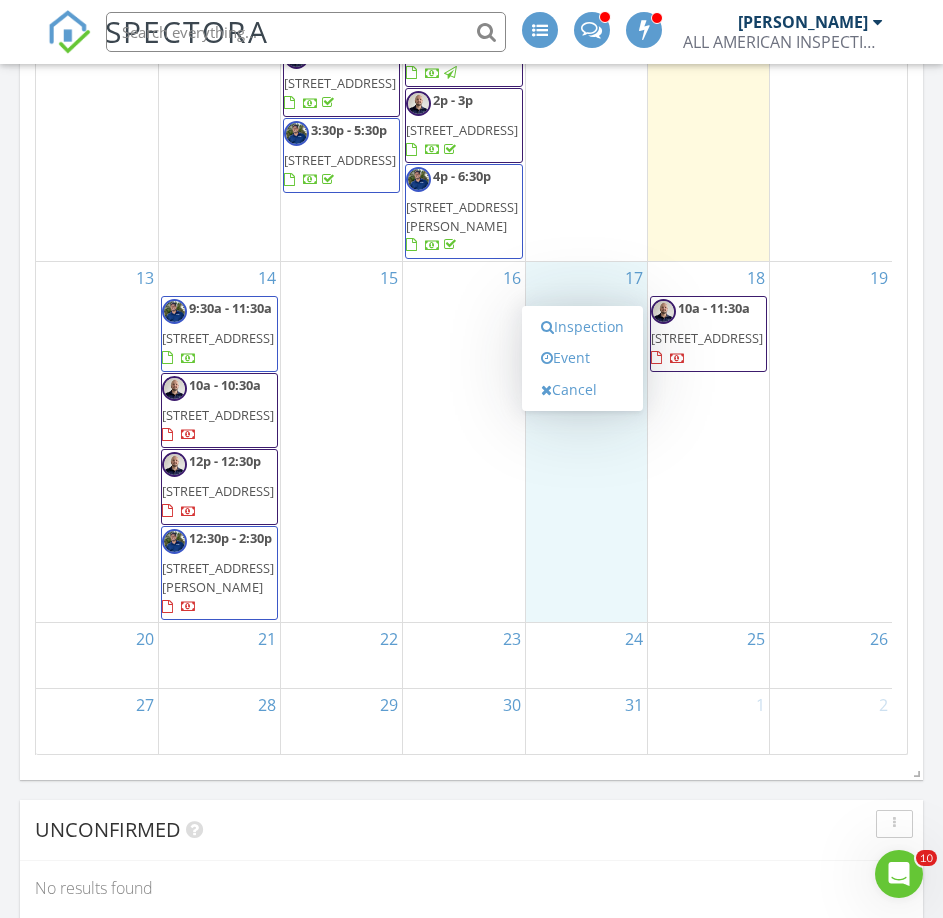 click on "14
9:30a - 11:30a
1175 Belle Isle Ln, Daytona Beach 32124
10a - 10:30a
210 Meadow Lake Dr, Edgewater 32141
12p - 12:30p
5392 Rocking Horse Pl, Oviedo 32765
12:30p - 2:30p
5 Lumber Jack Trl, Palm Coast 32137" at bounding box center [219, 442] 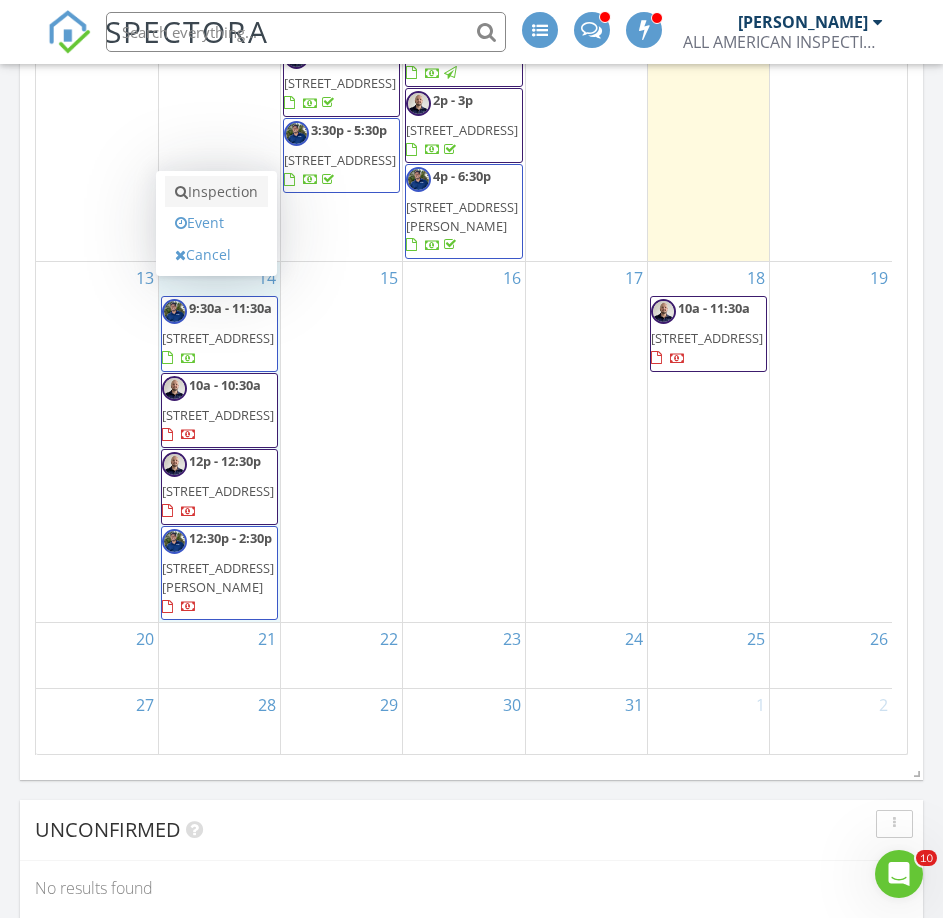 click on "Inspection" at bounding box center (216, 192) 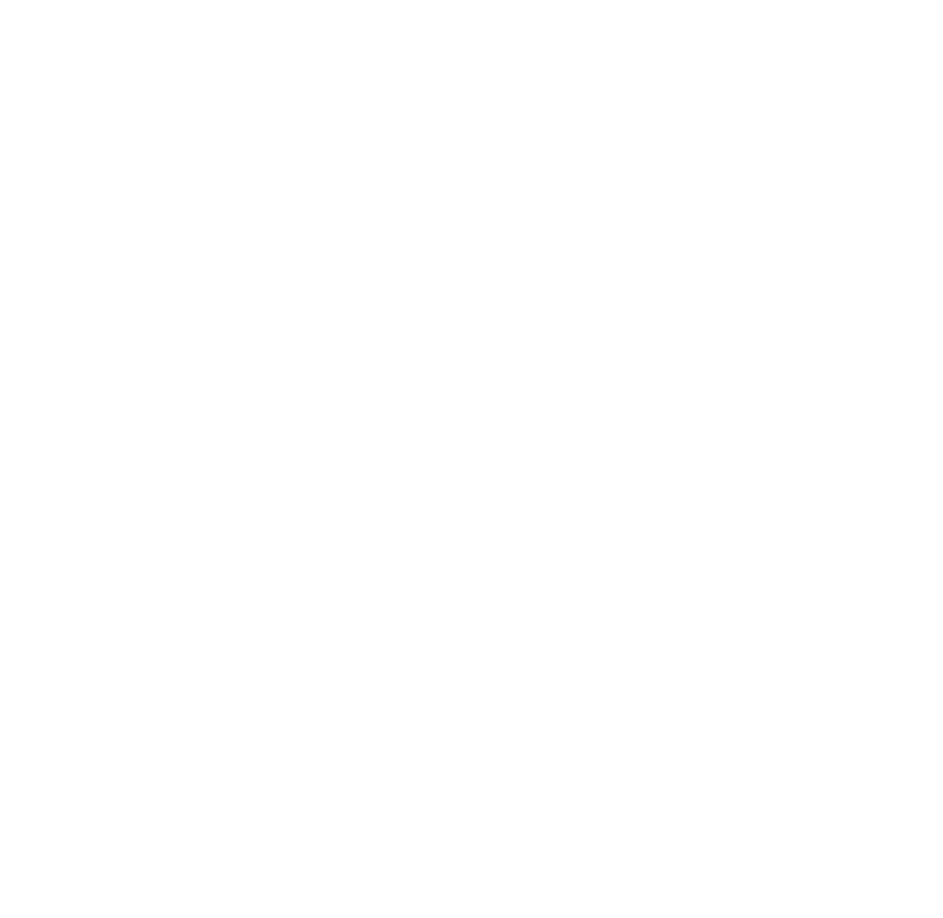 scroll, scrollTop: 0, scrollLeft: 0, axis: both 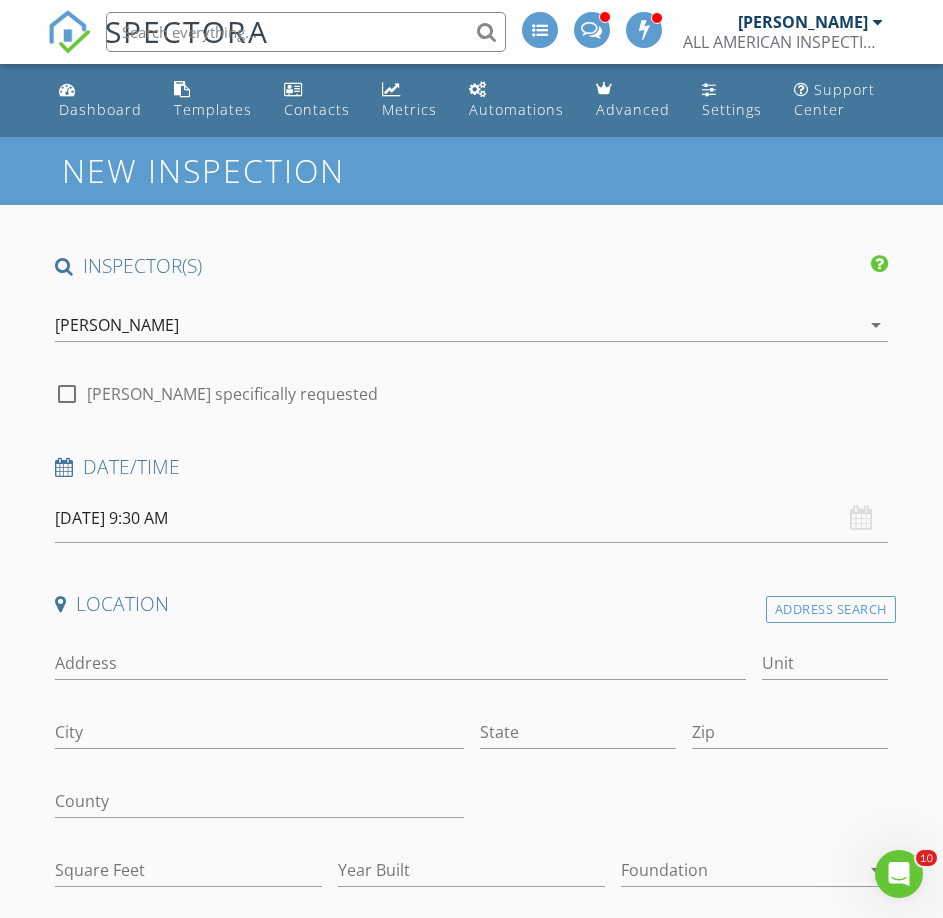 click on "[PERSON_NAME]" at bounding box center (117, 325) 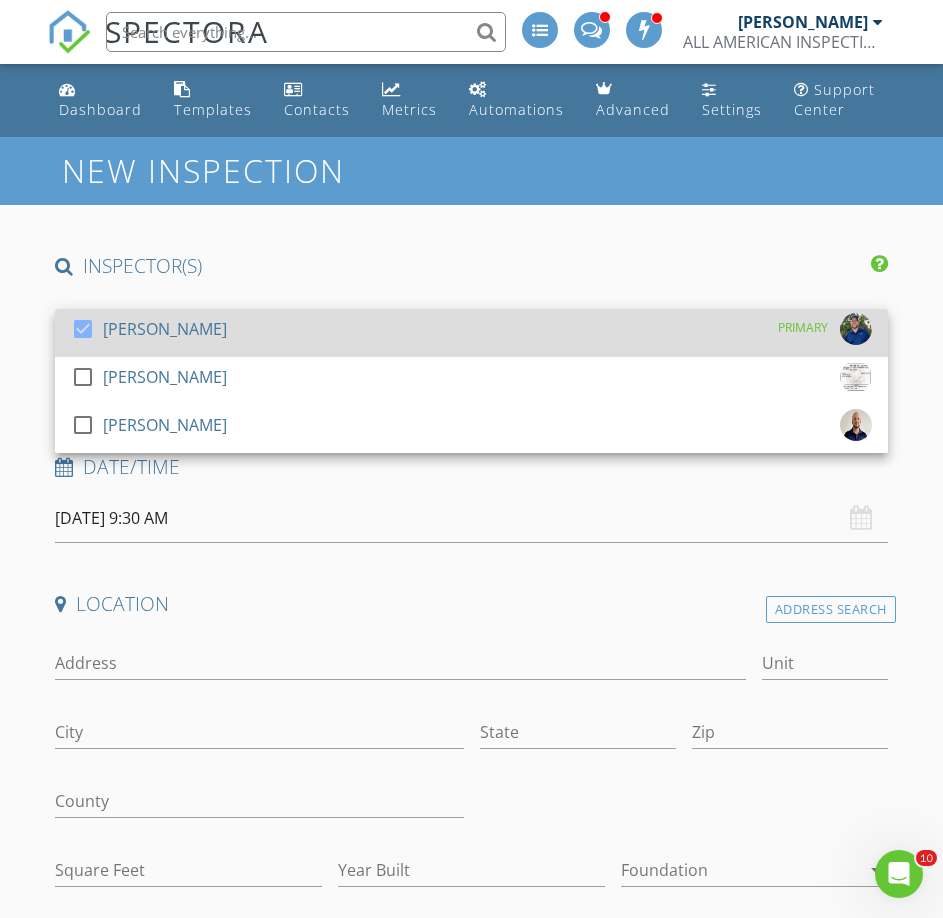 click at bounding box center [83, 329] 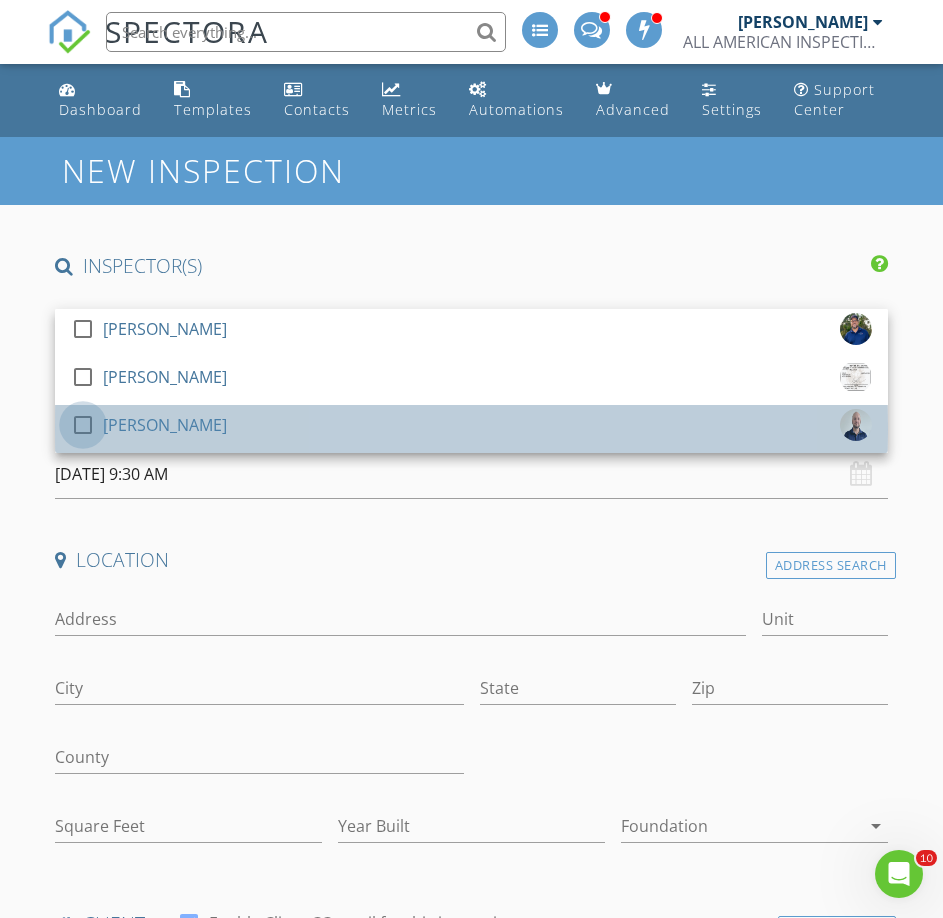 drag, startPoint x: 77, startPoint y: 427, endPoint x: 92, endPoint y: 441, distance: 20.518284 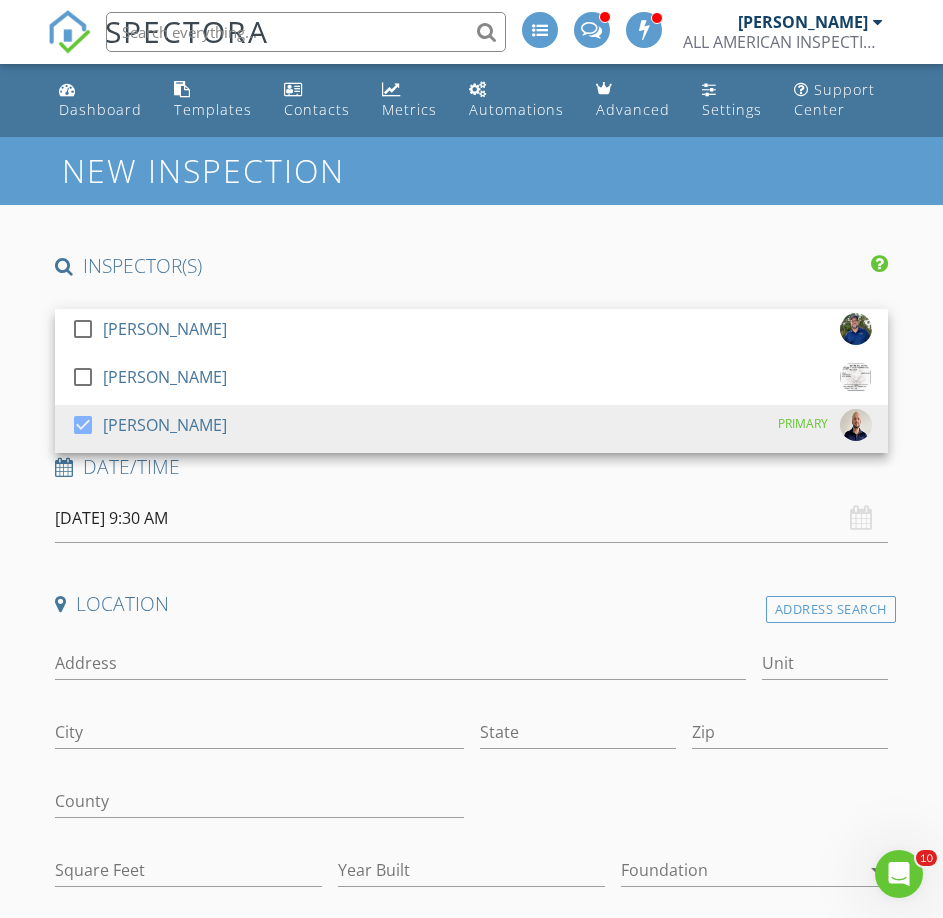 click on "07/14/2025 9:30 AM" at bounding box center [471, 518] 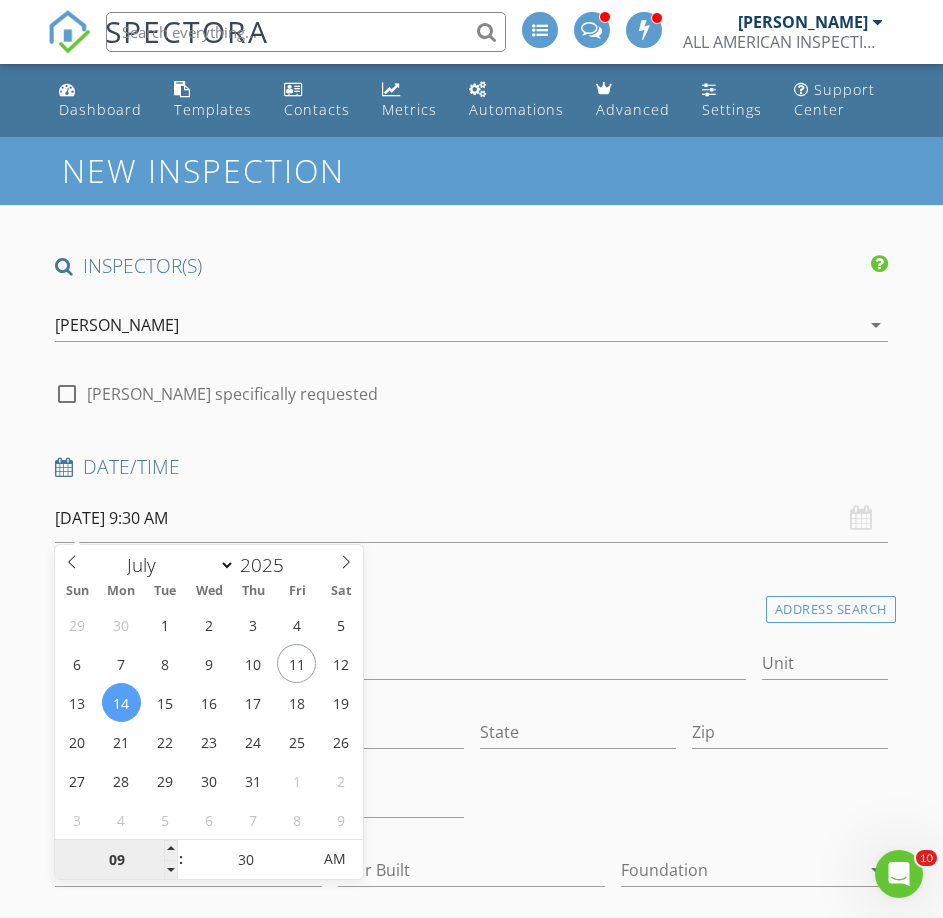click on "09" at bounding box center [116, 860] 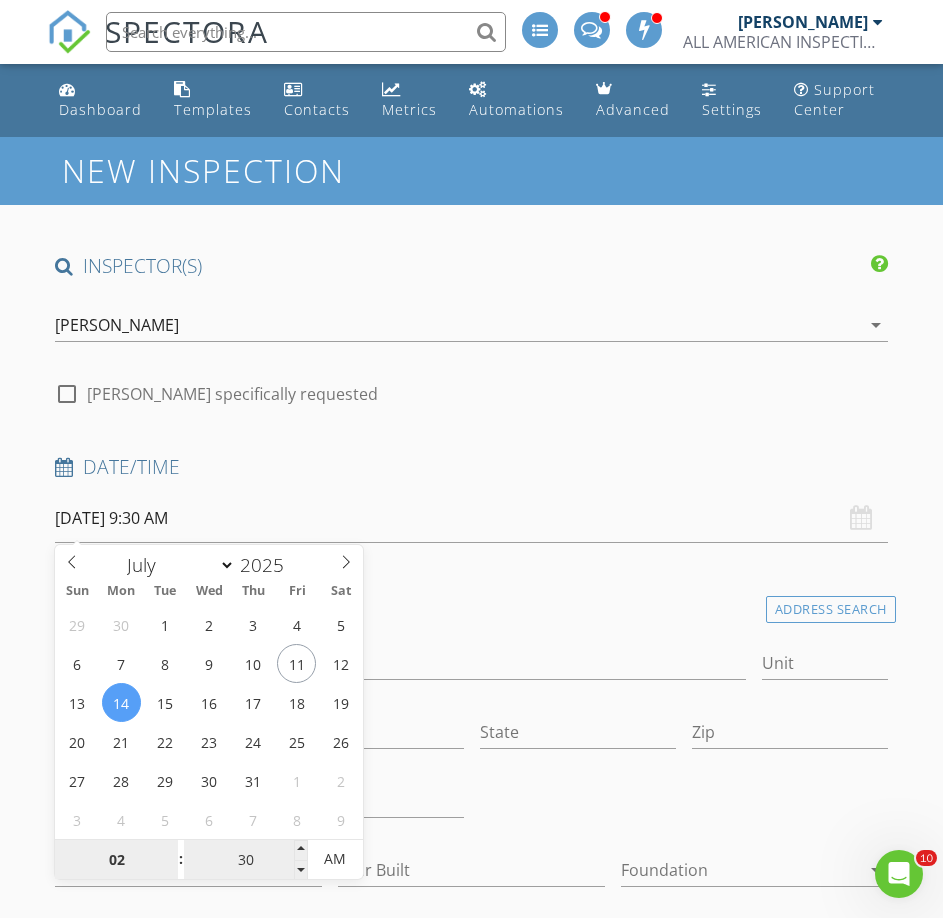 type on "02" 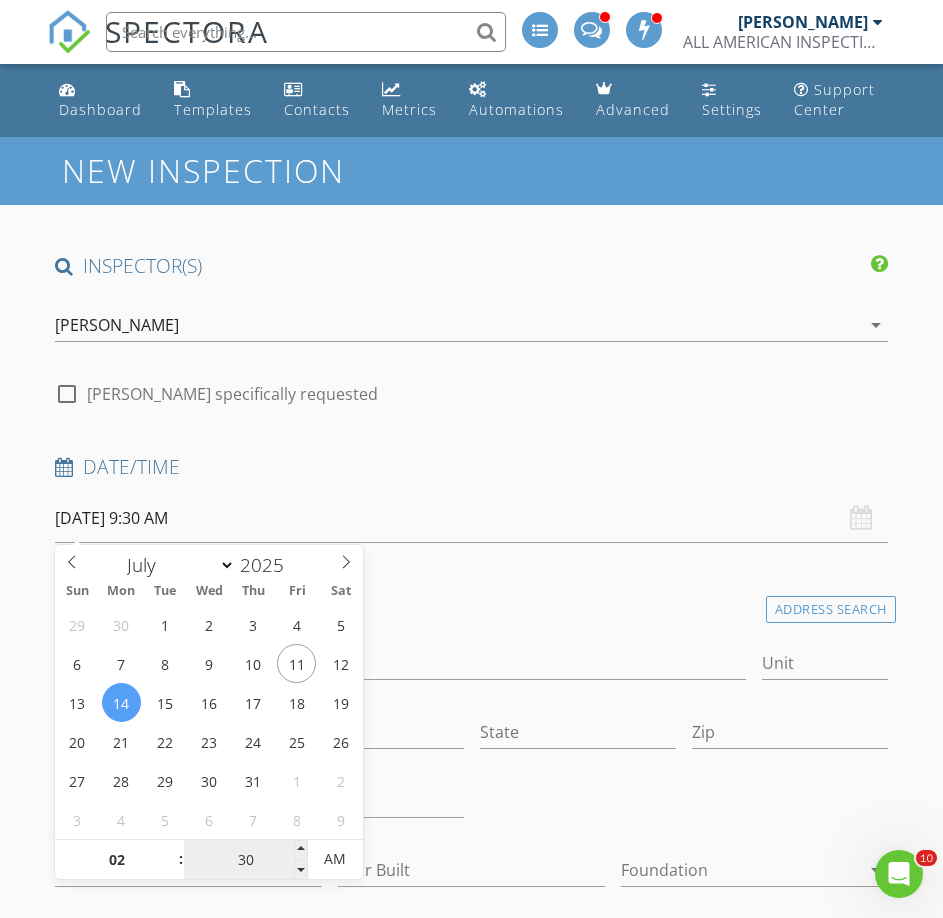type on "07/14/2025 2:30 AM" 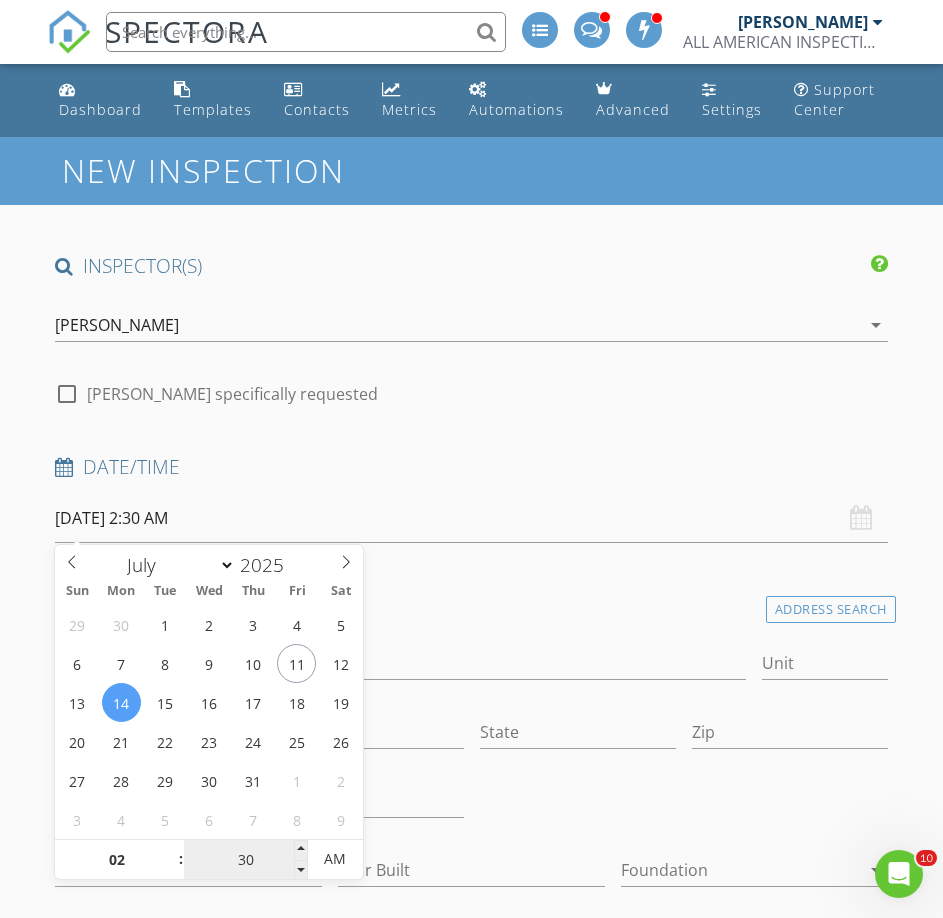 click on "30" at bounding box center [245, 860] 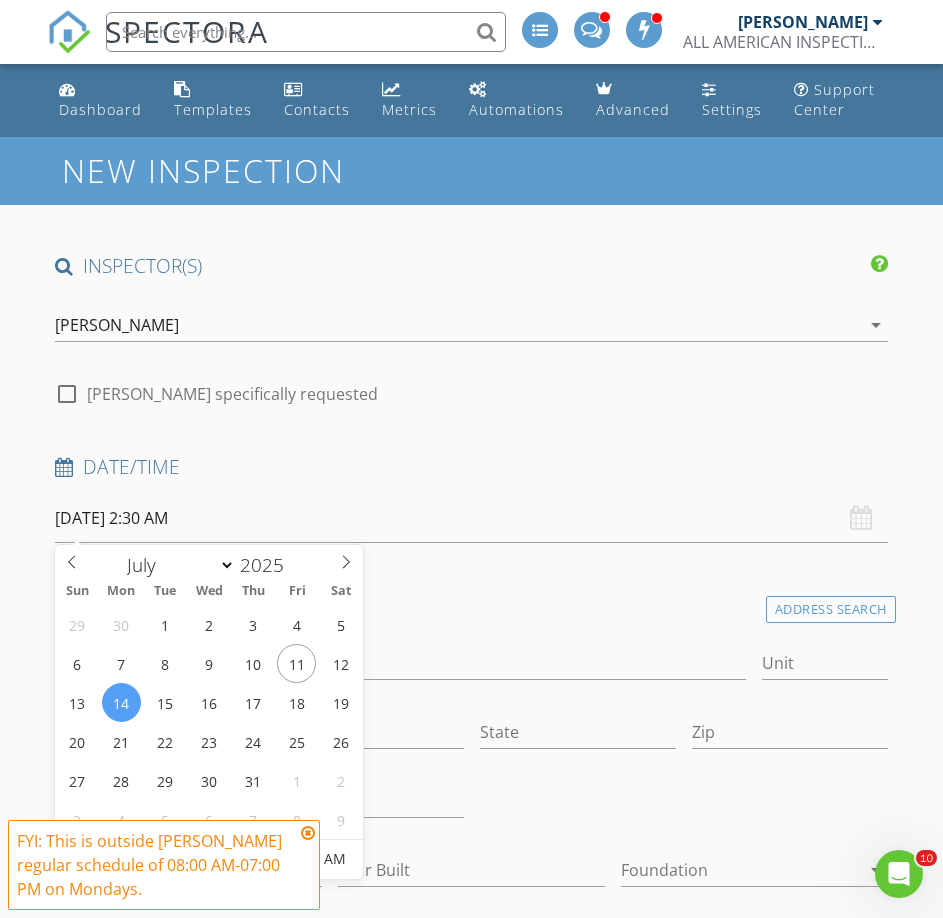 type on "00" 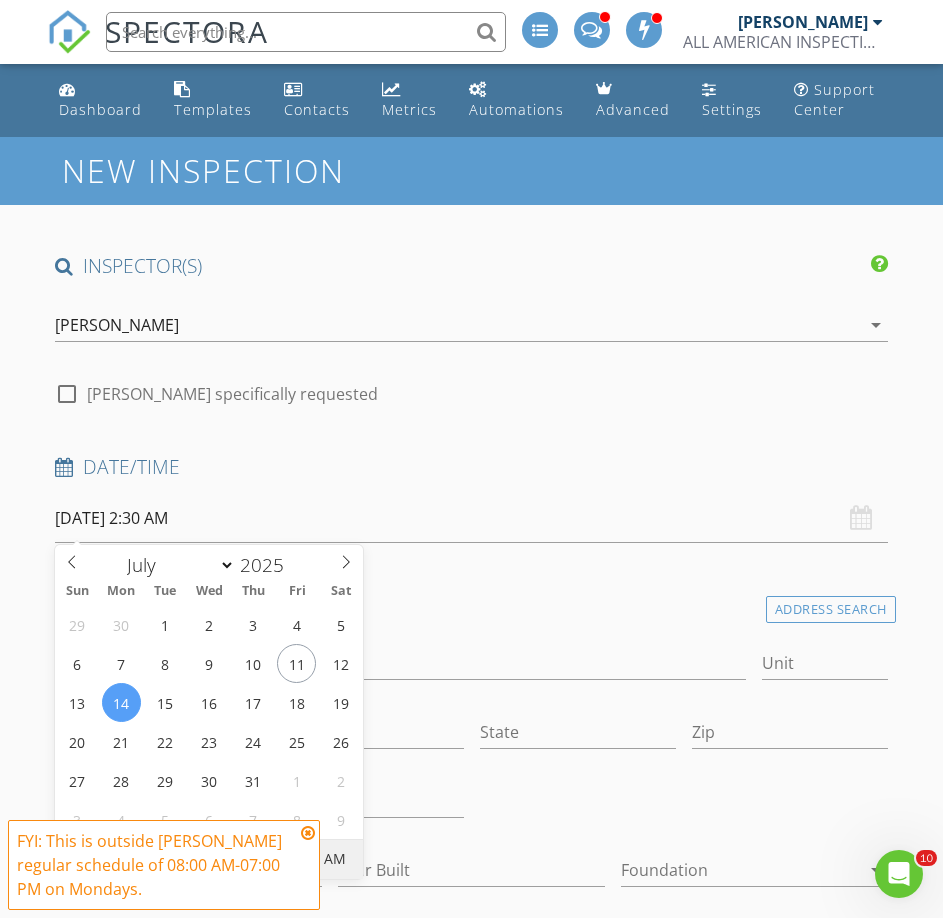 type on "07/14/2025 2:00 PM" 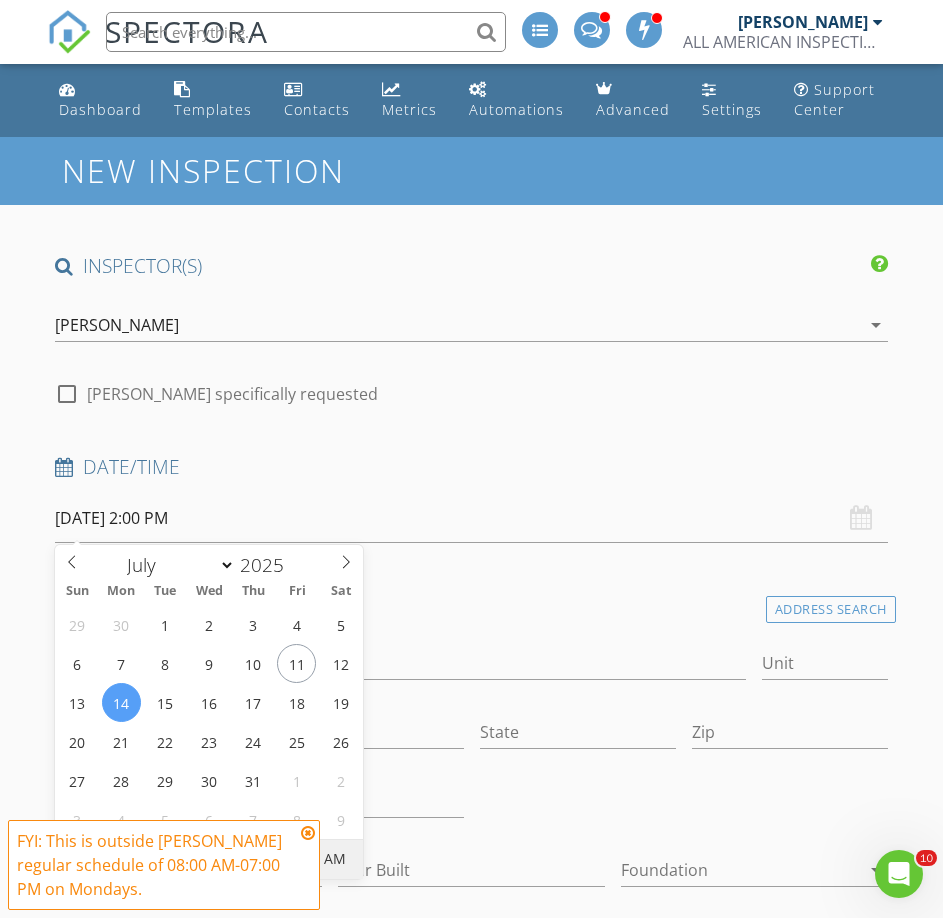 click on "AM" at bounding box center [335, 859] 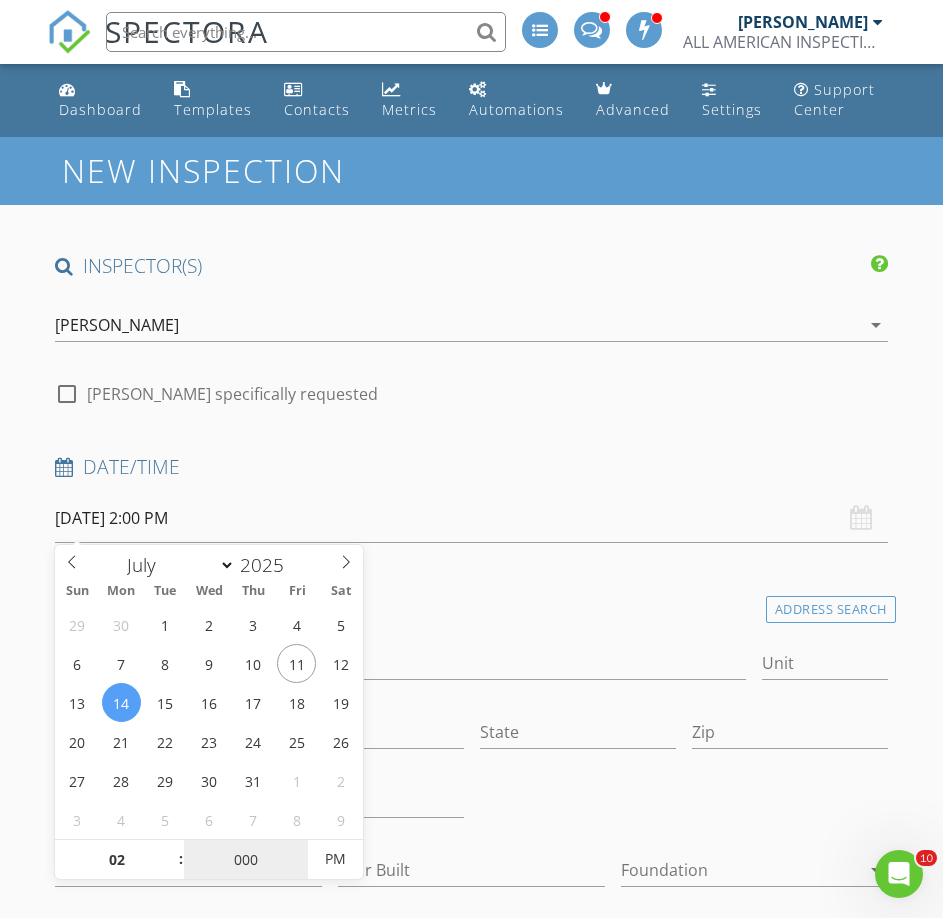 type on "00" 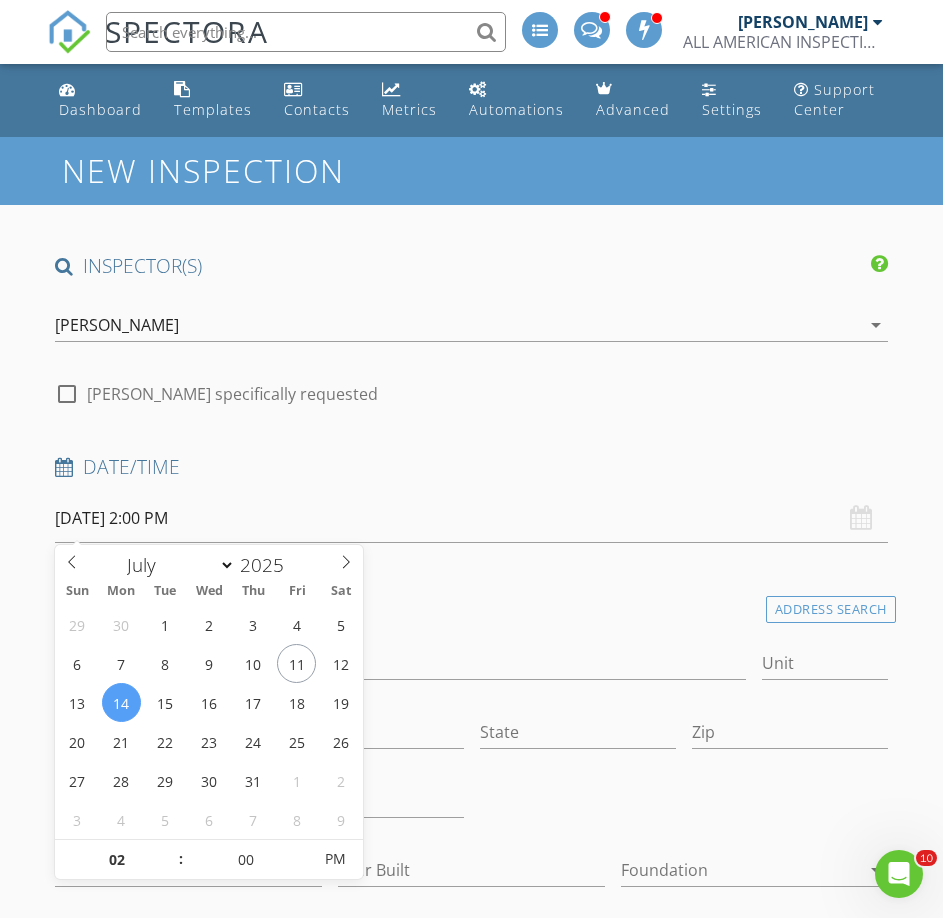 click on "City" at bounding box center [259, 736] 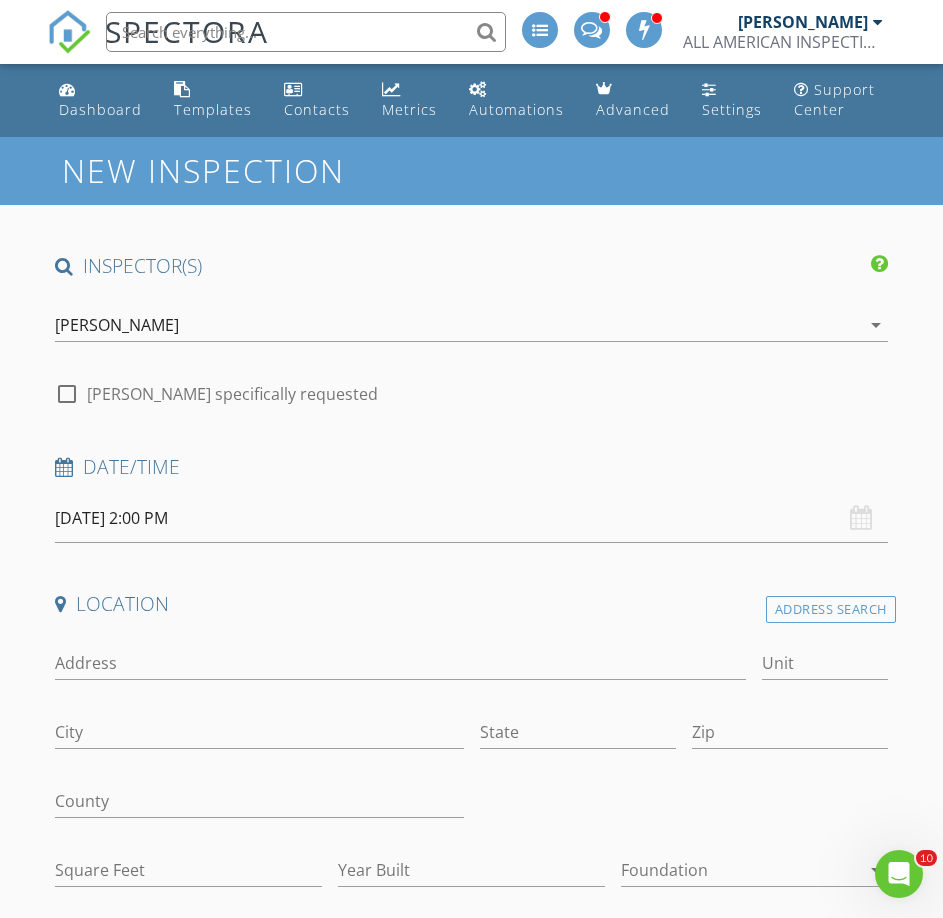 scroll, scrollTop: 200, scrollLeft: 0, axis: vertical 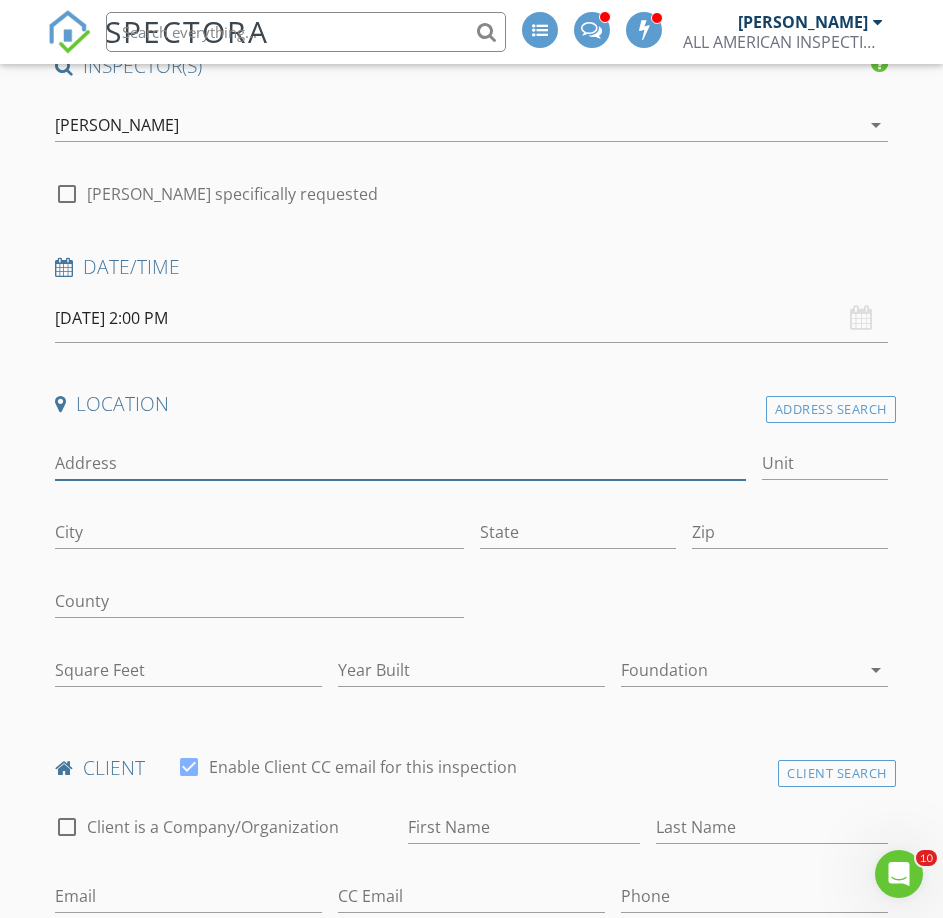 click on "Address" at bounding box center (400, 463) 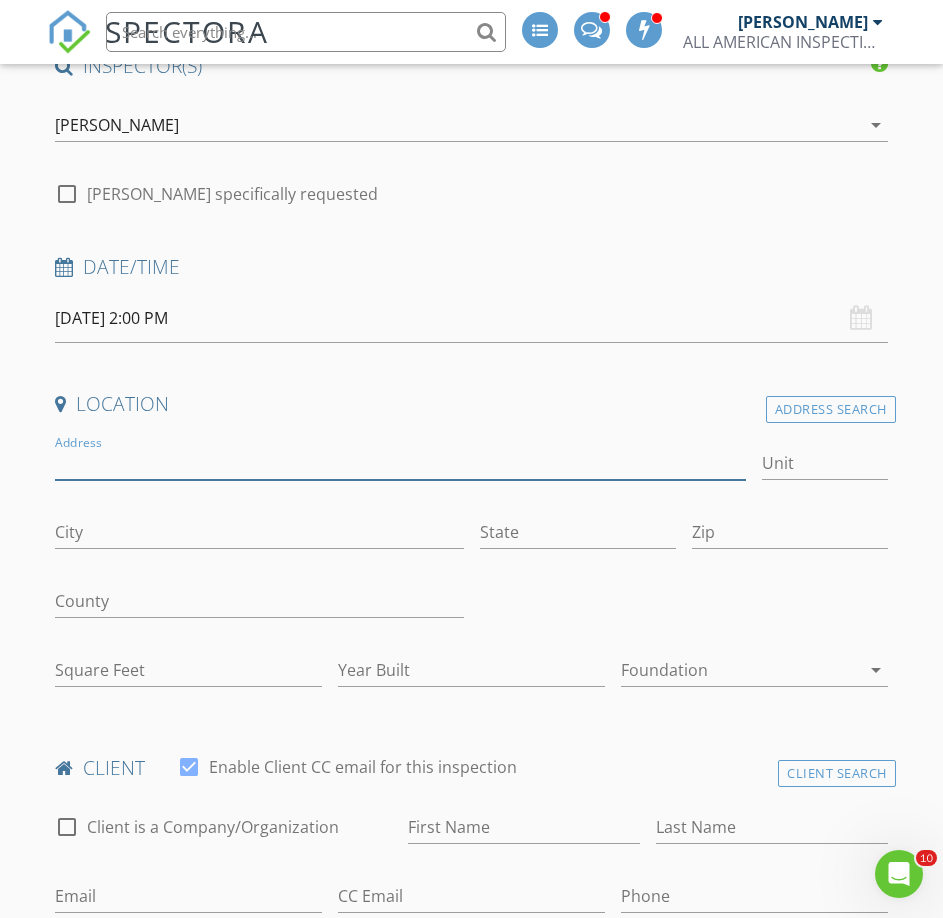 scroll, scrollTop: 100, scrollLeft: 0, axis: vertical 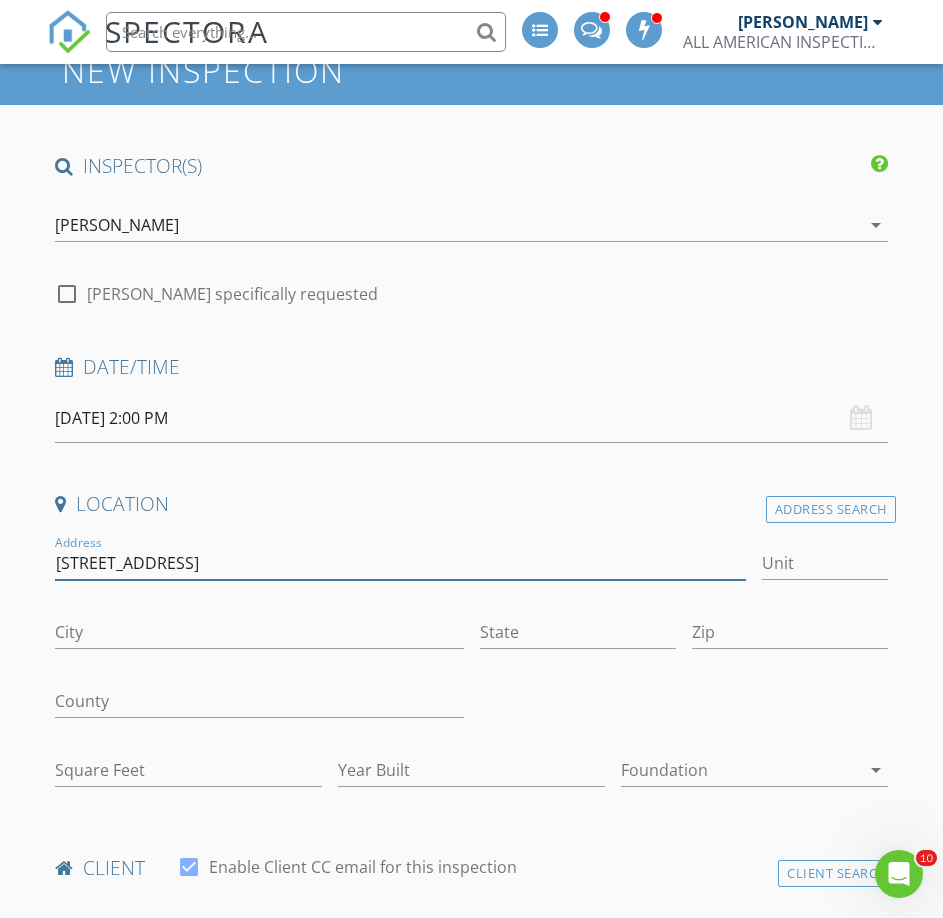 type on "2139 S Central Avenue" 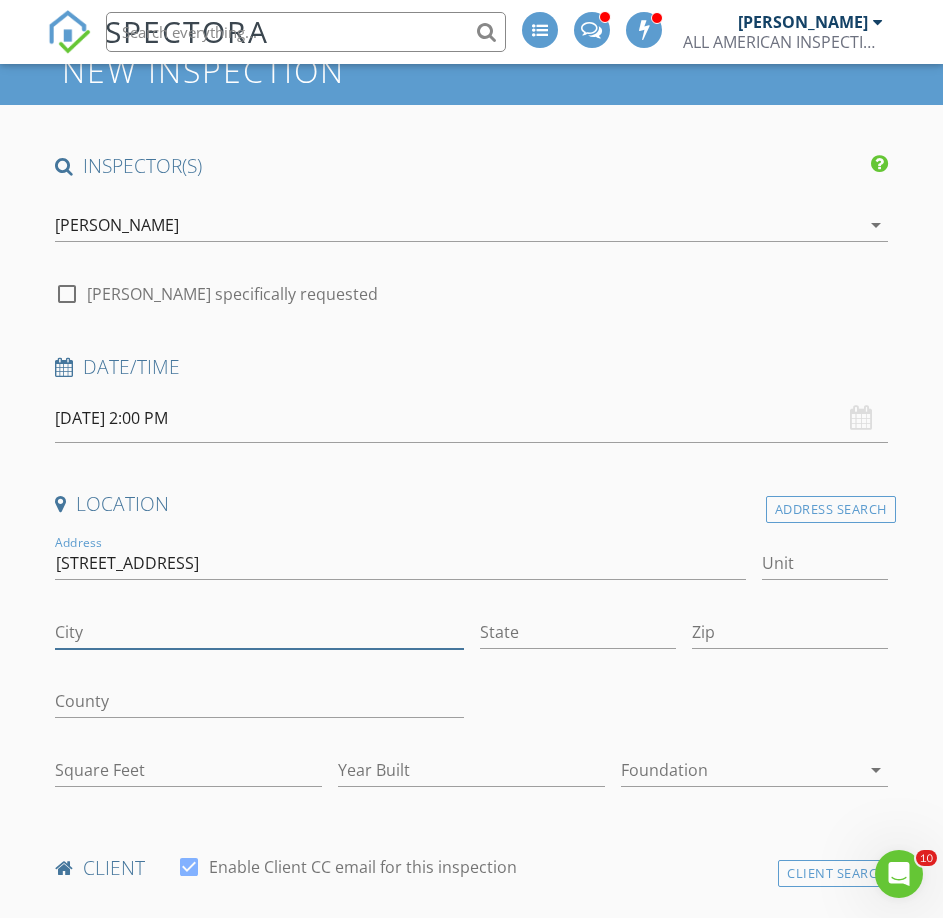 click on "City" at bounding box center [259, 632] 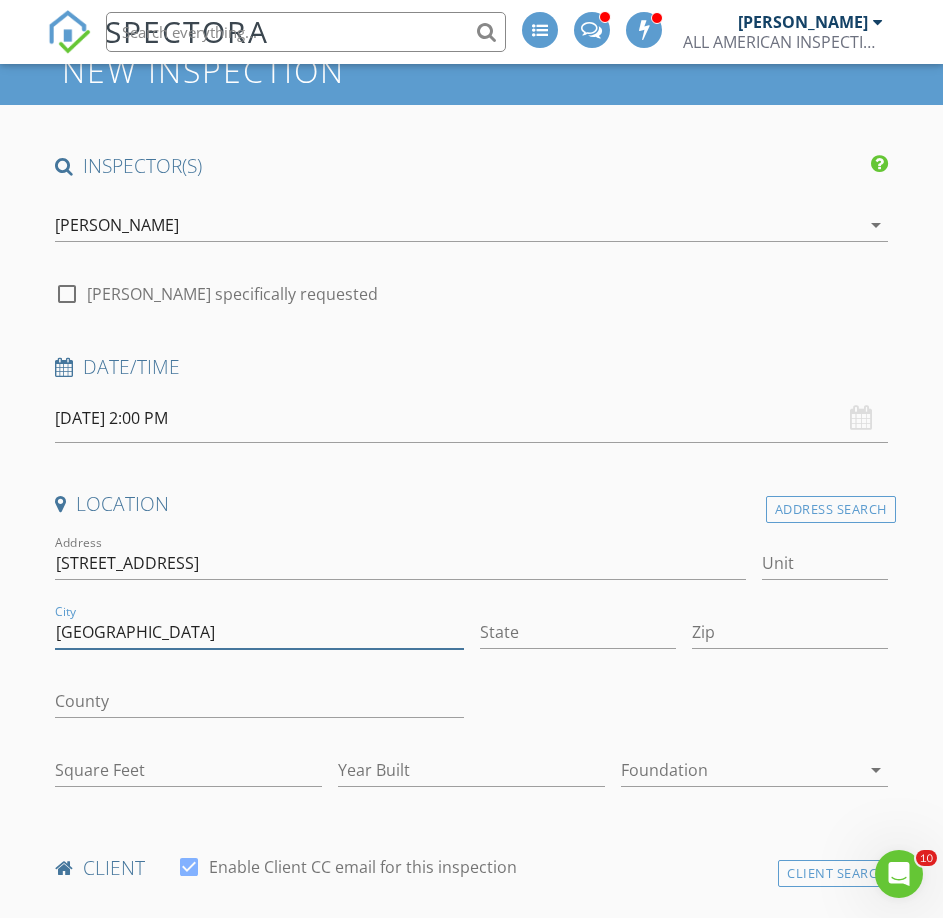 type on "Flagler Beach" 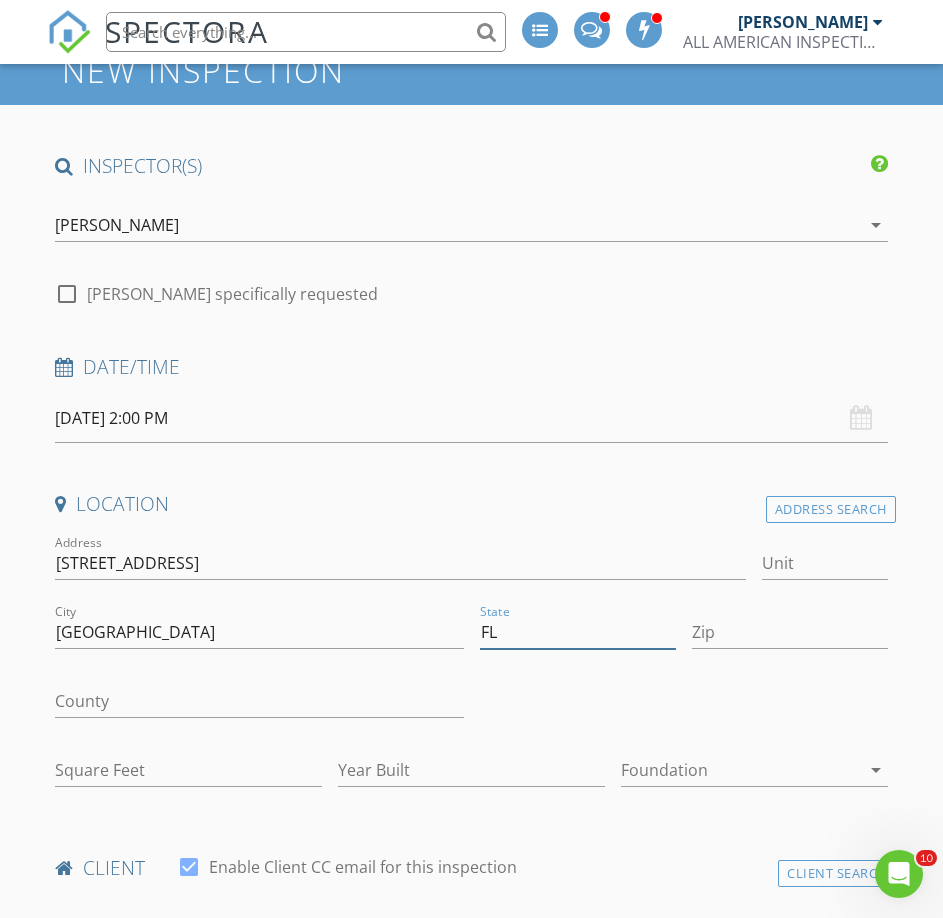 type on "FL" 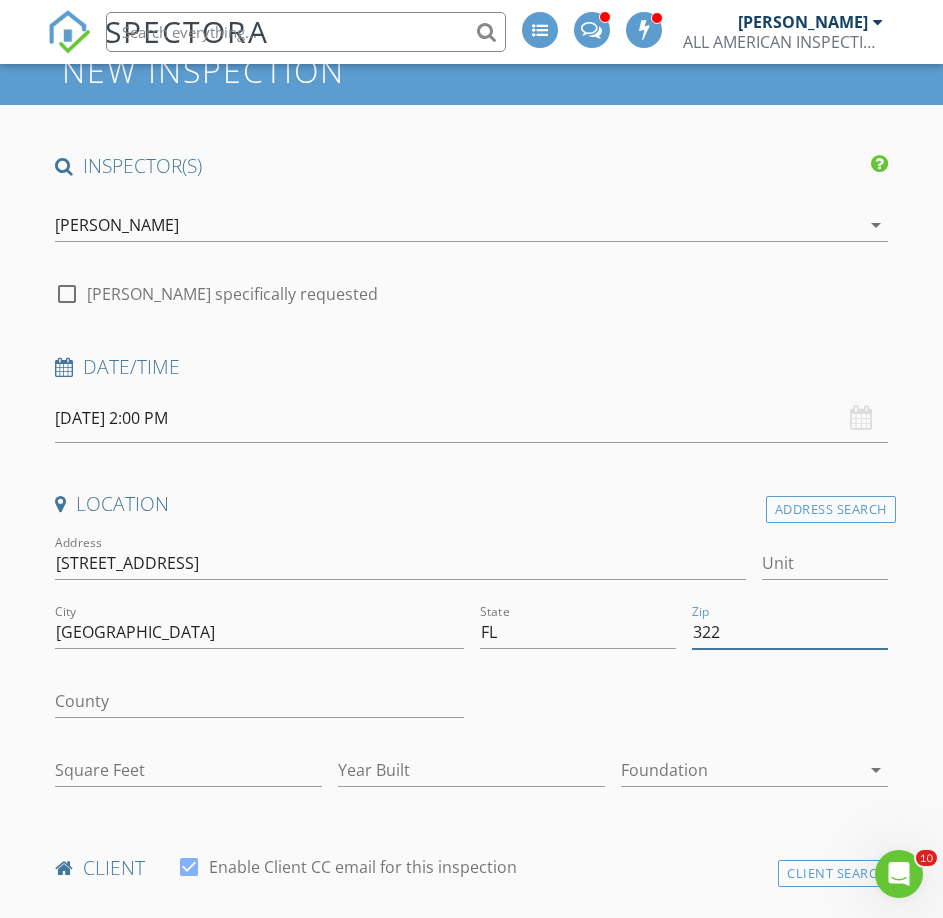 type on "32" 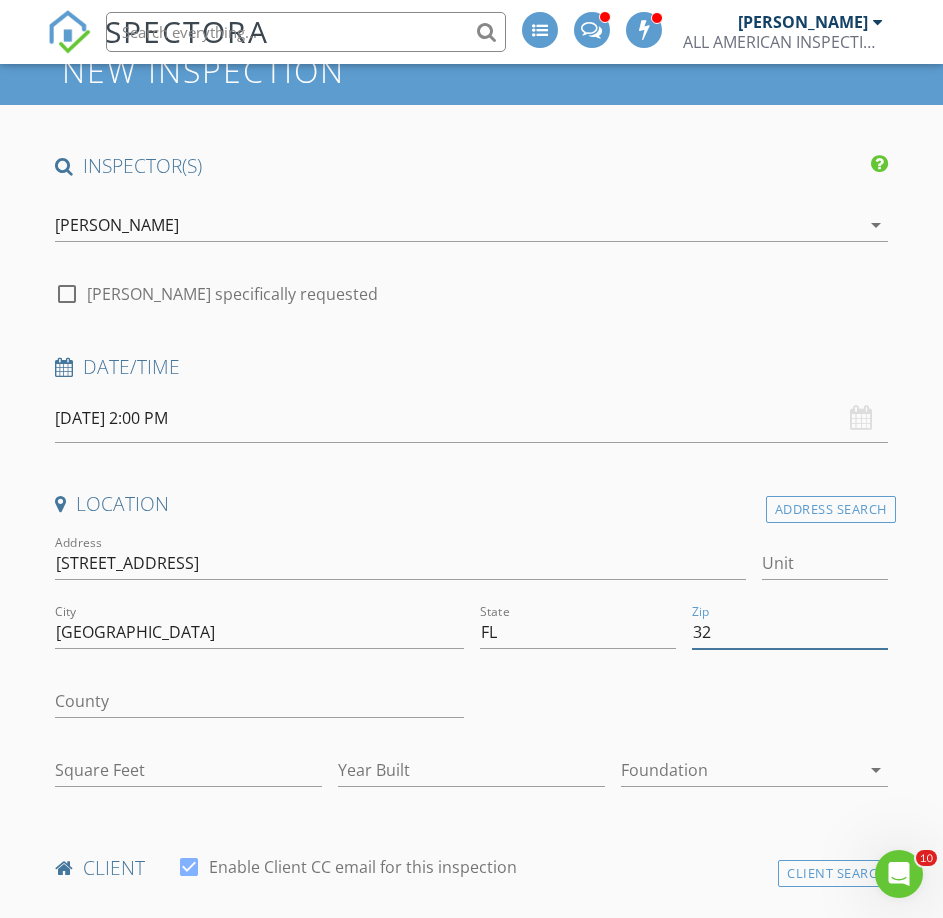 type on "1728" 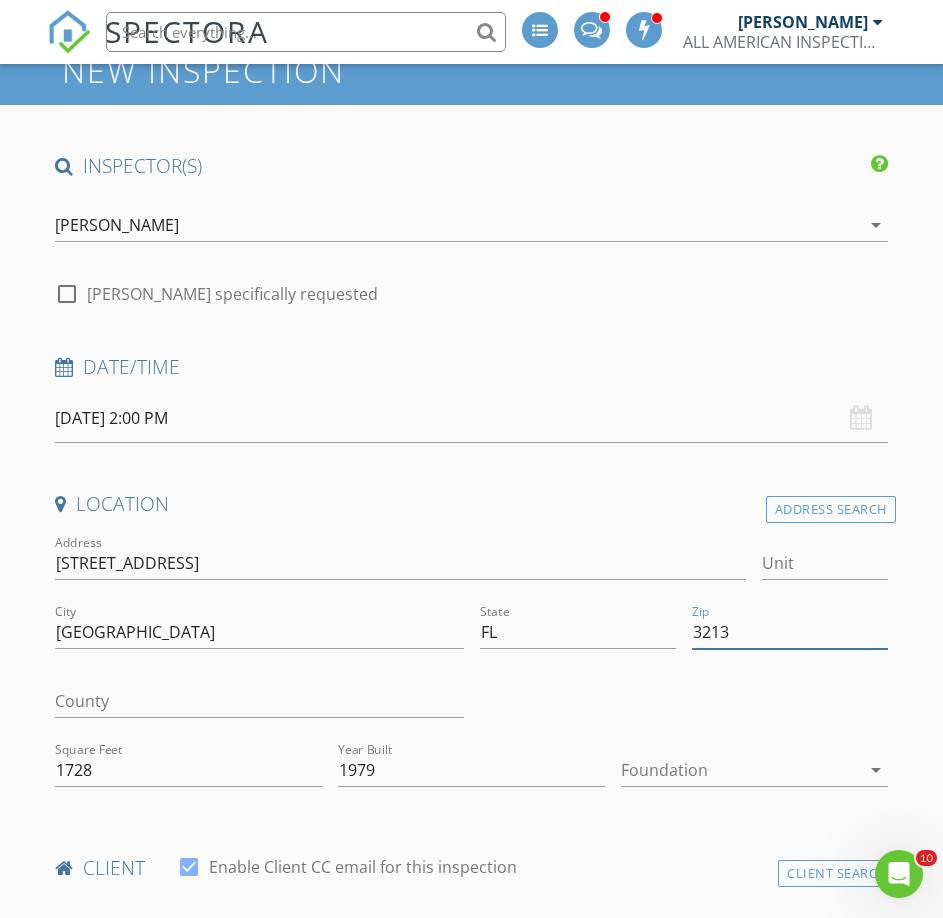 type on "32136" 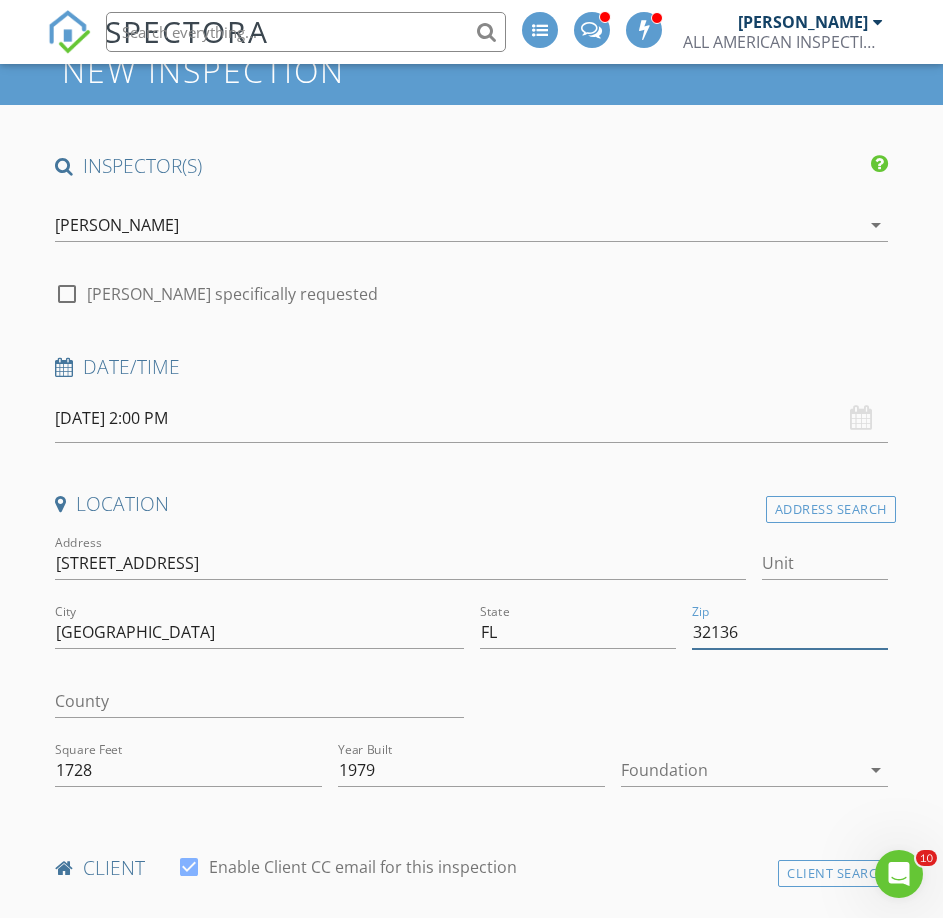 type 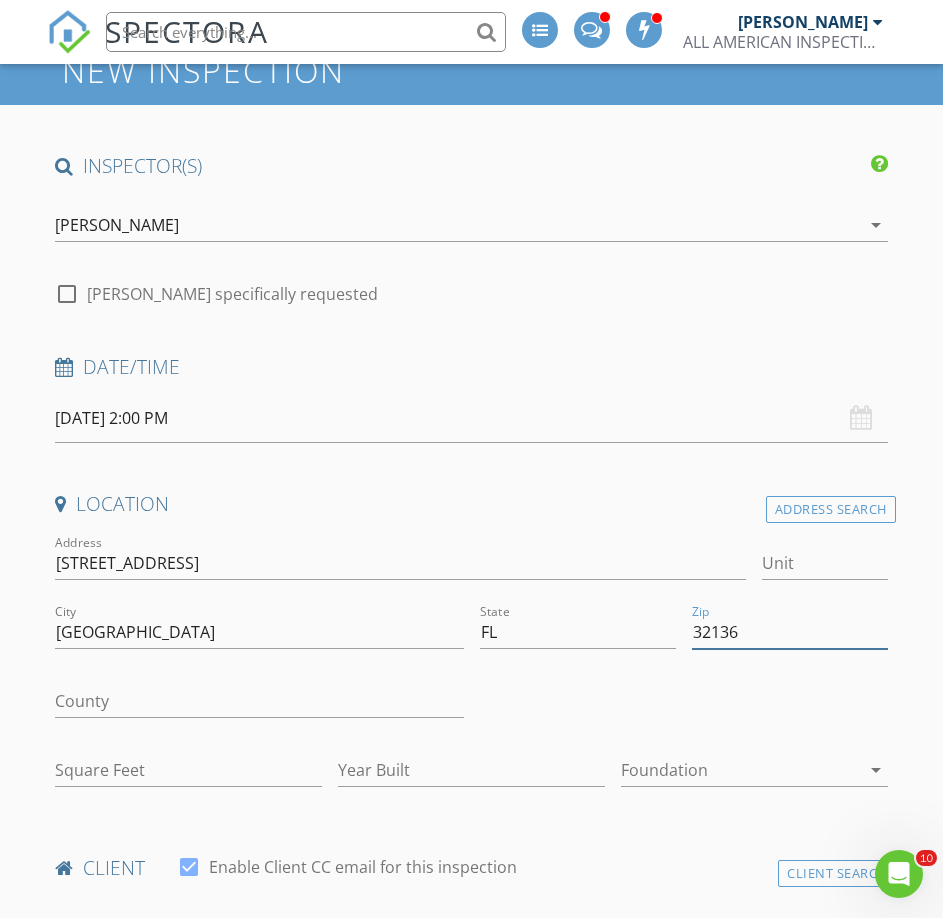 type on "1728" 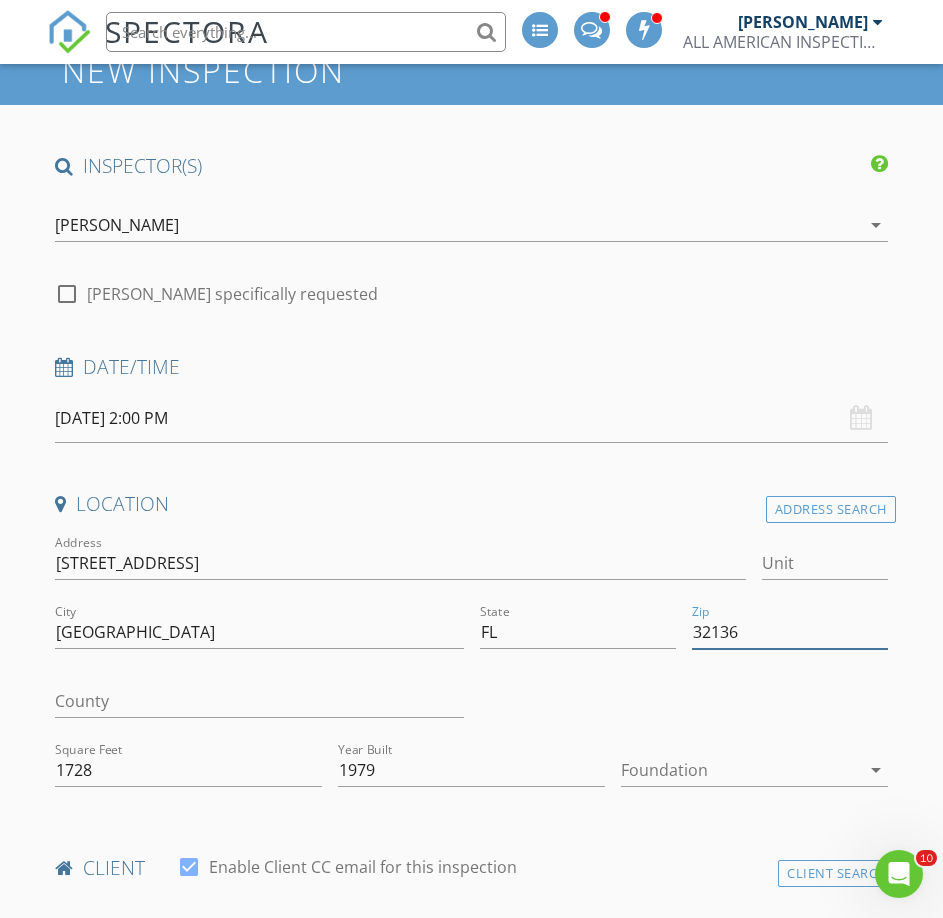 type on "32136" 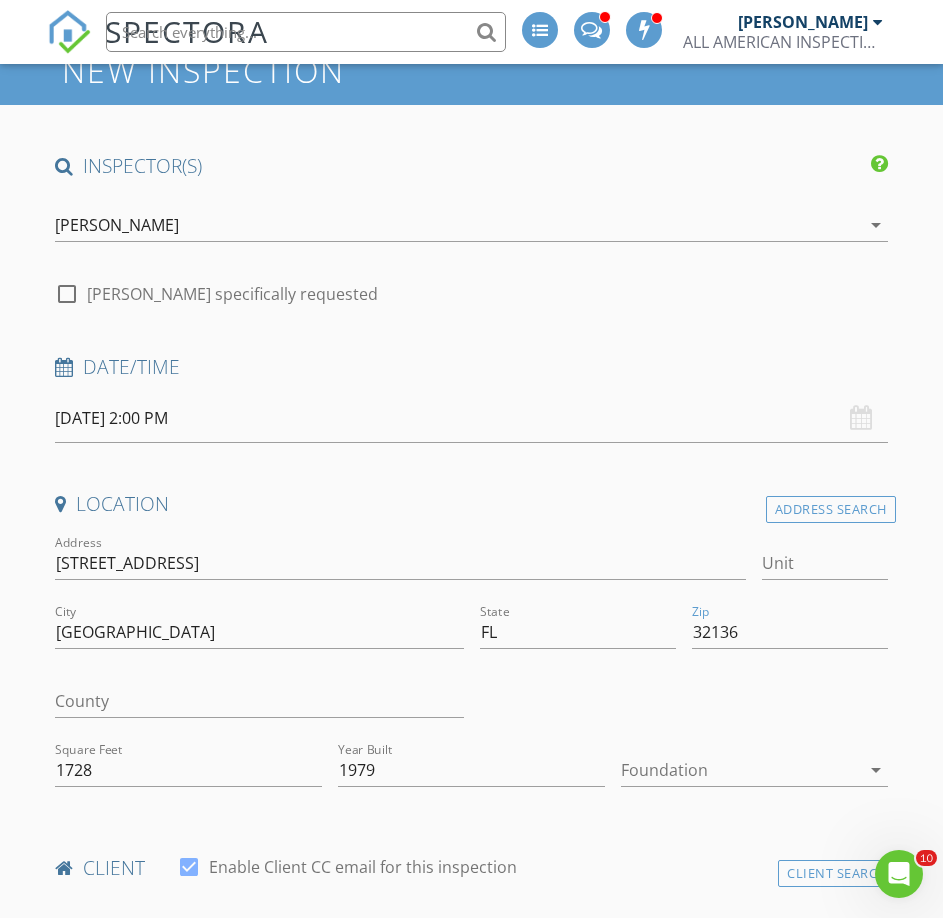 click at bounding box center [684, 703] 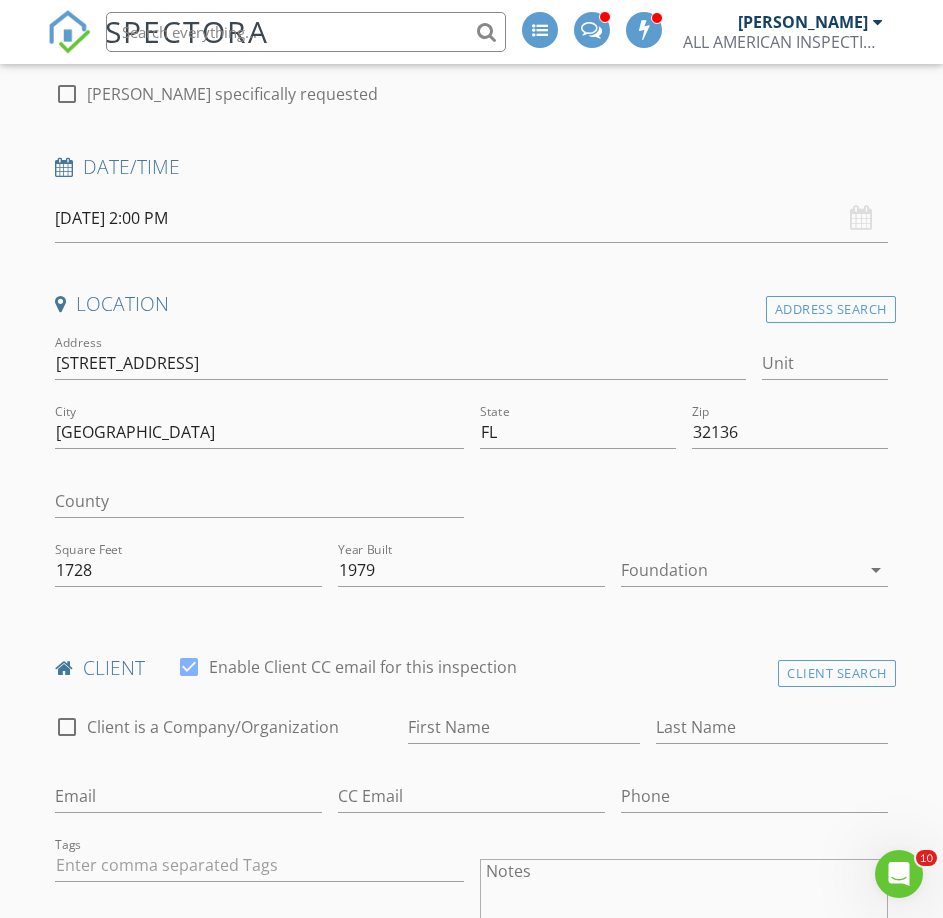 scroll, scrollTop: 500, scrollLeft: 0, axis: vertical 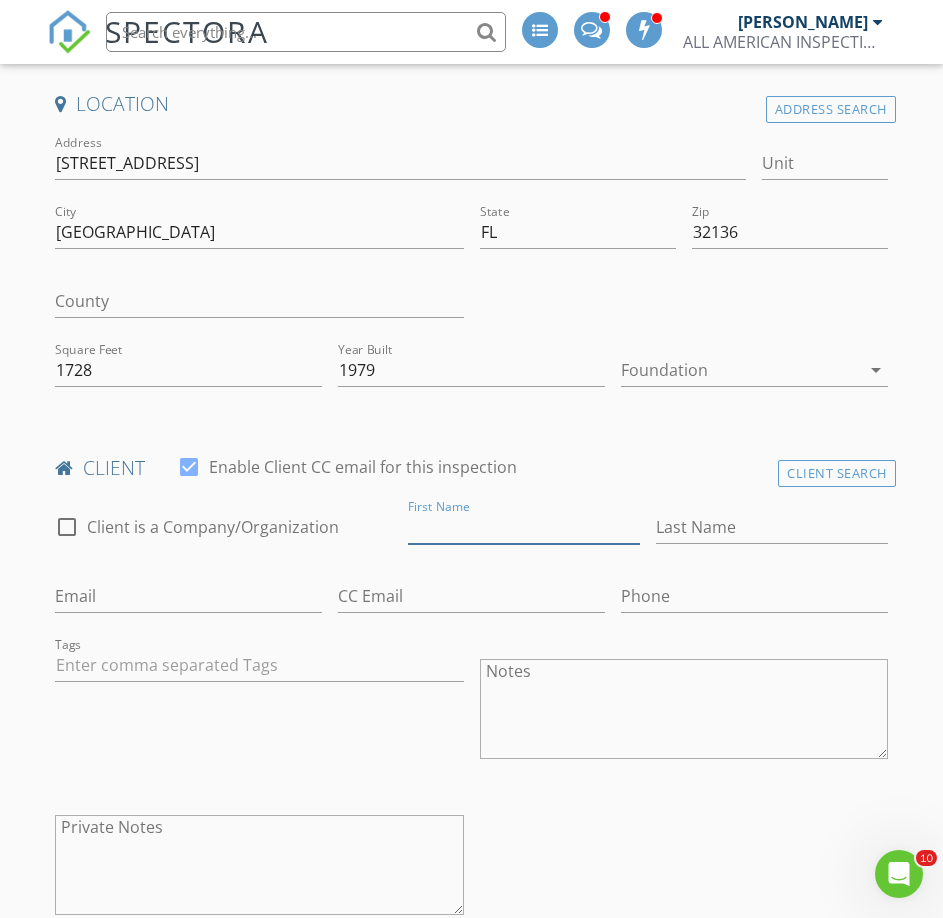 click on "First Name" at bounding box center [524, 527] 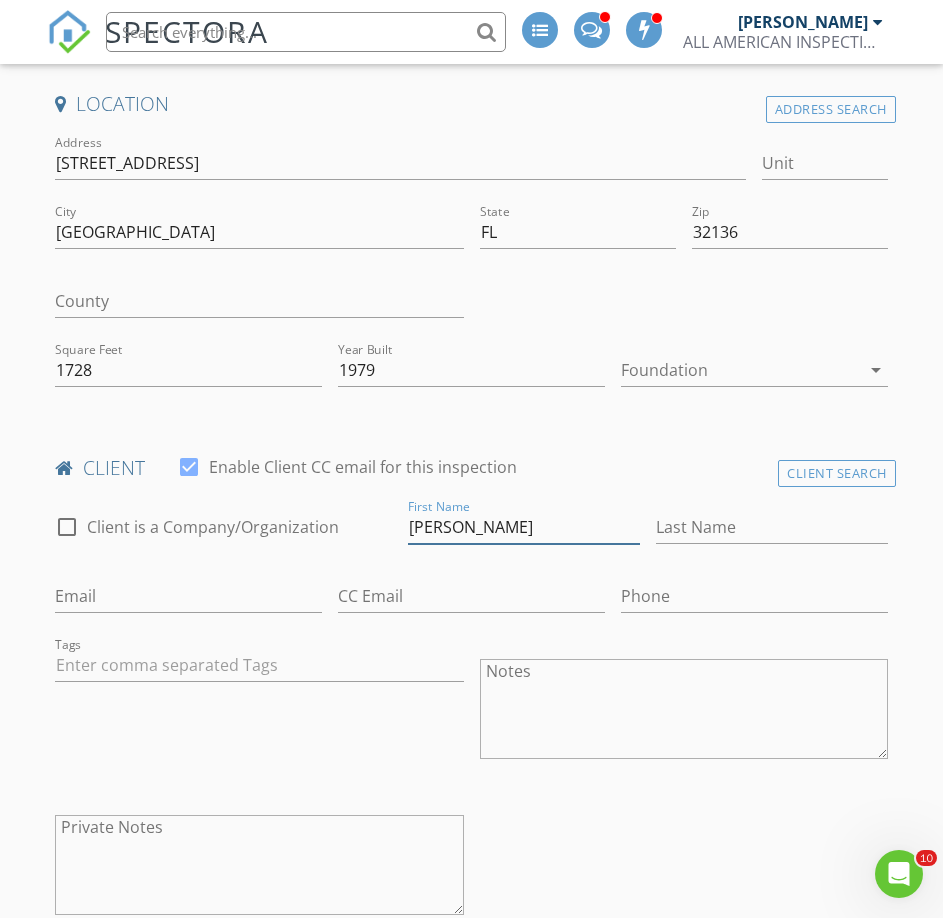 type on "[PERSON_NAME]" 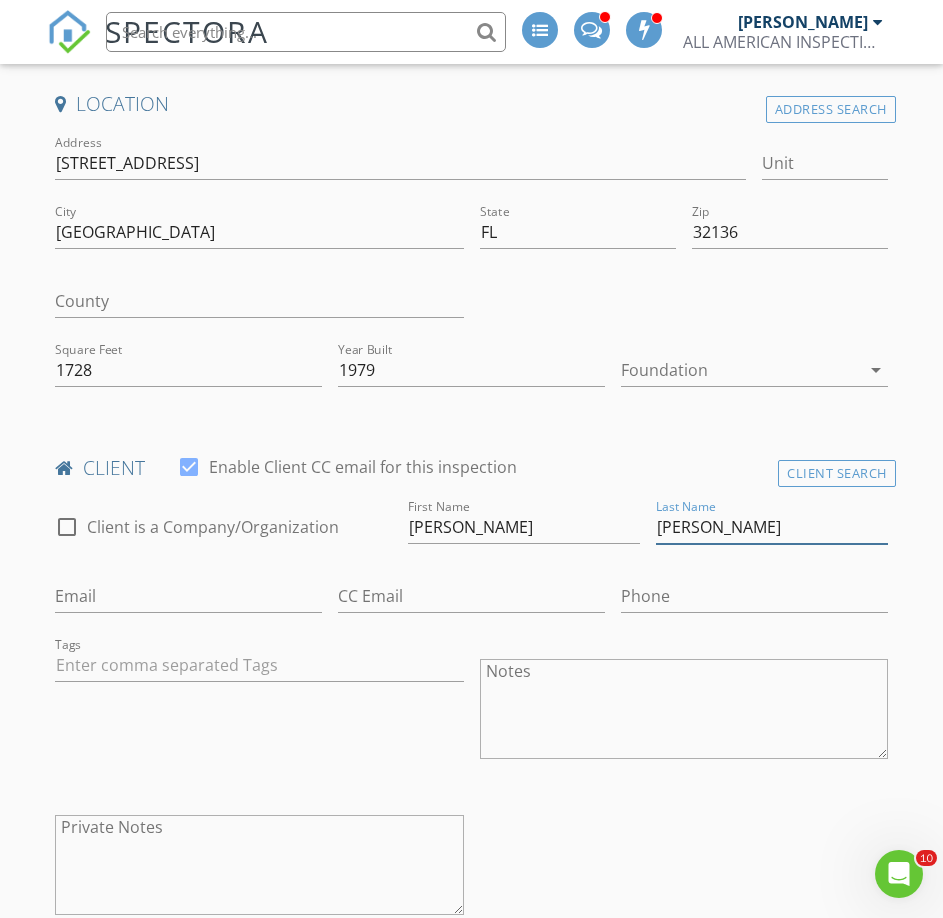 type on "[PERSON_NAME]" 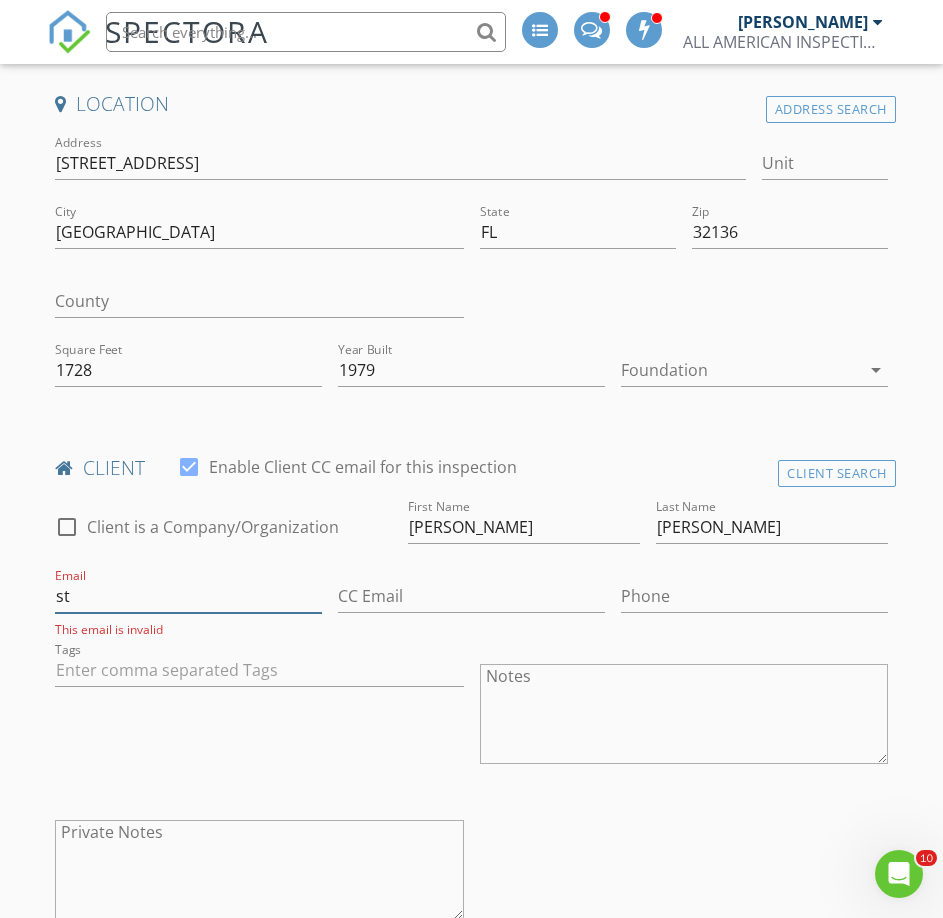 type on "s" 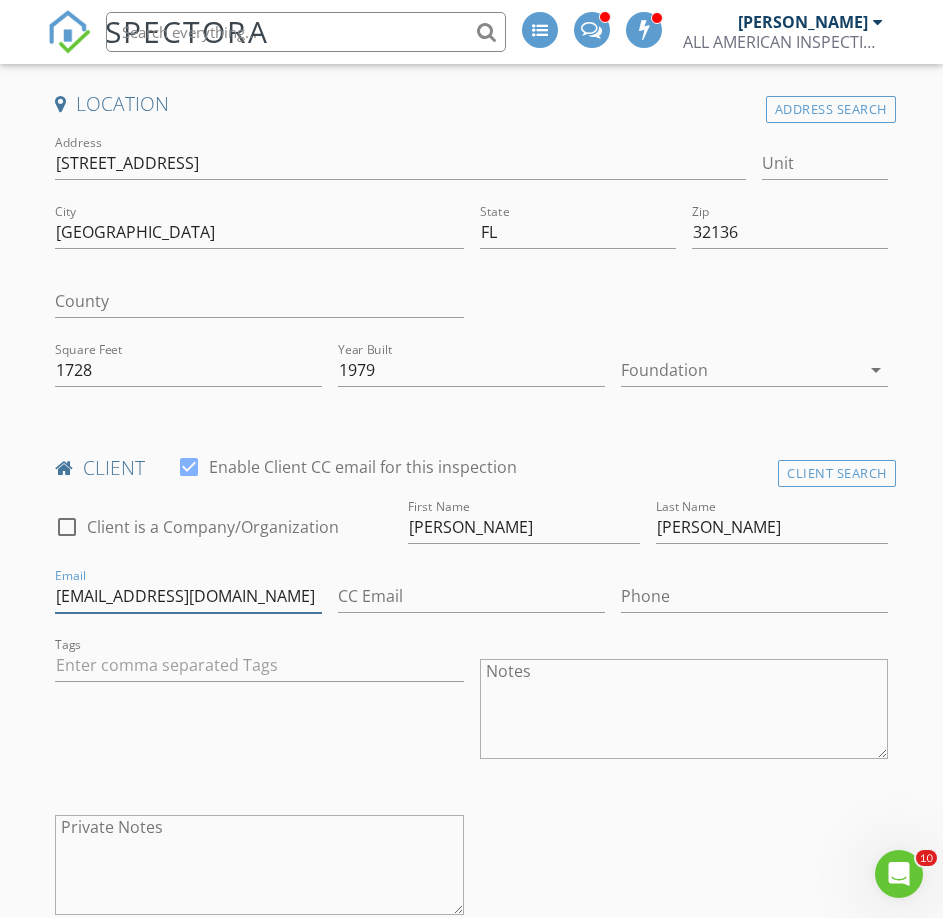 type on "[EMAIL_ADDRESS][DOMAIN_NAME]" 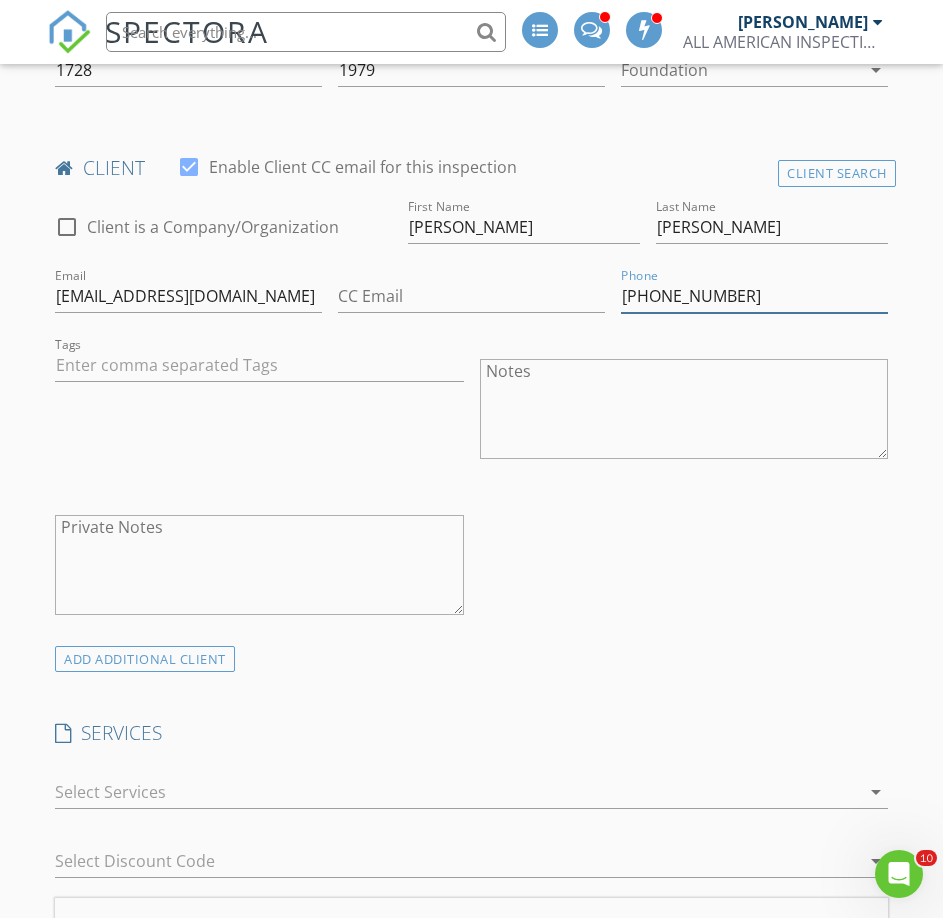 scroll, scrollTop: 1100, scrollLeft: 0, axis: vertical 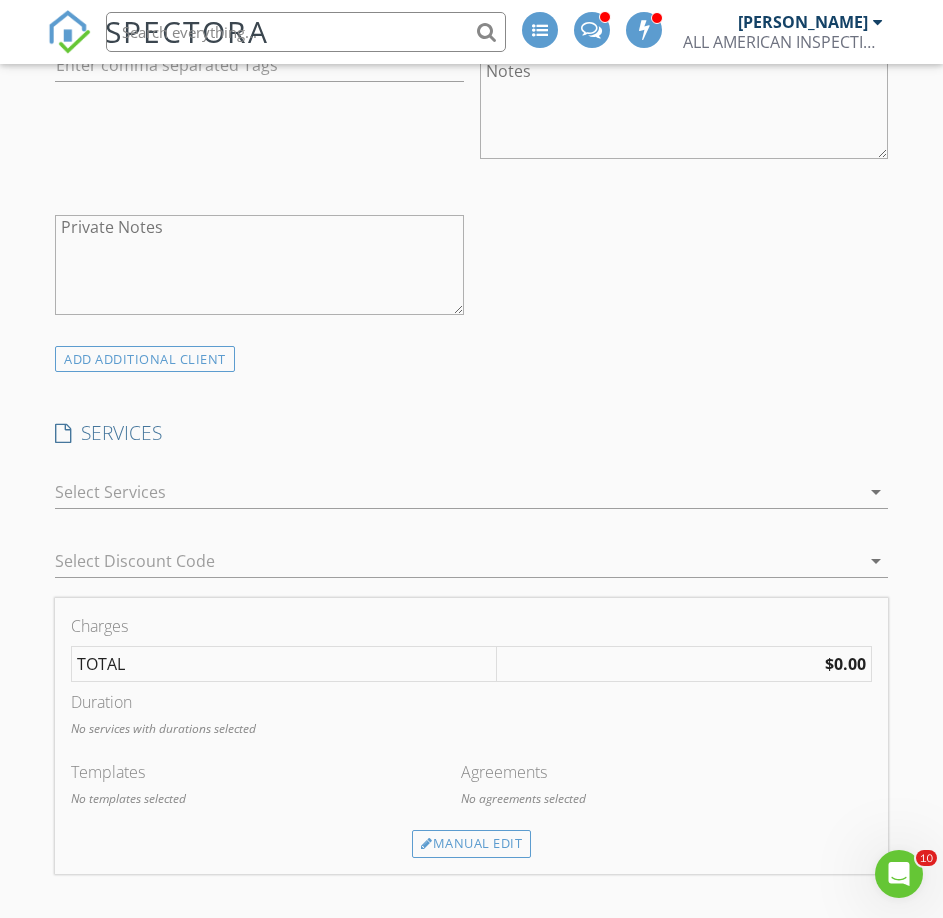 type on "[PHONE_NUMBER]" 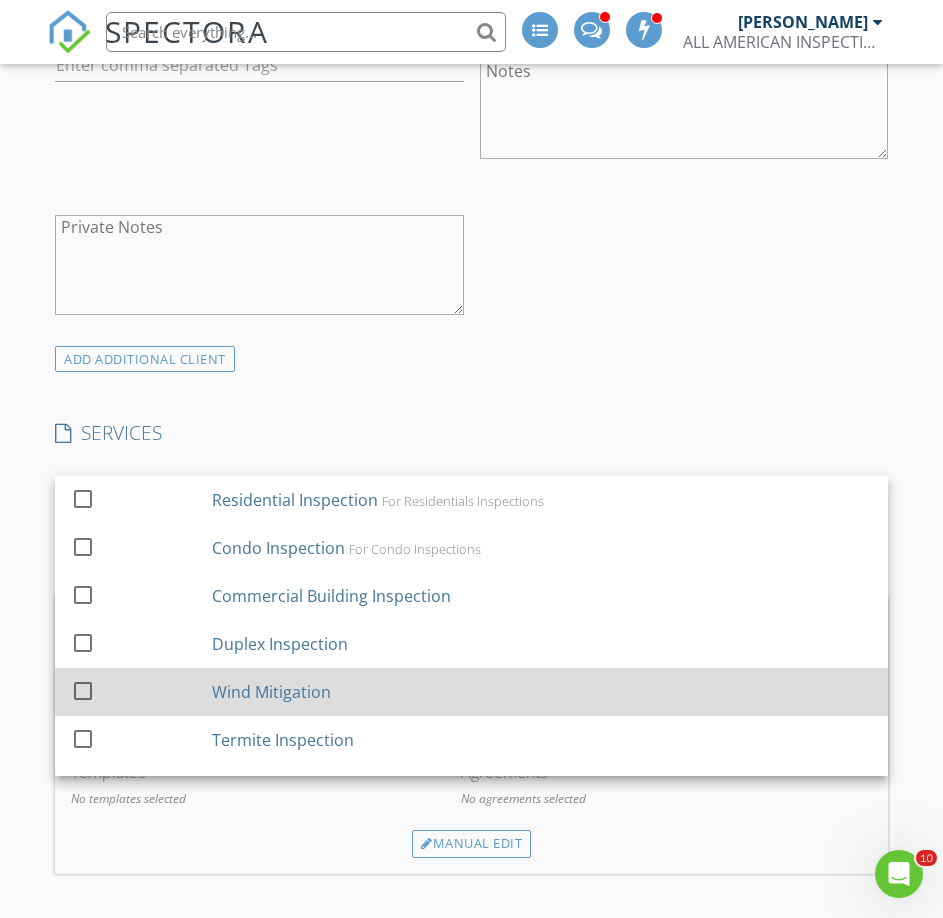 click at bounding box center (83, 691) 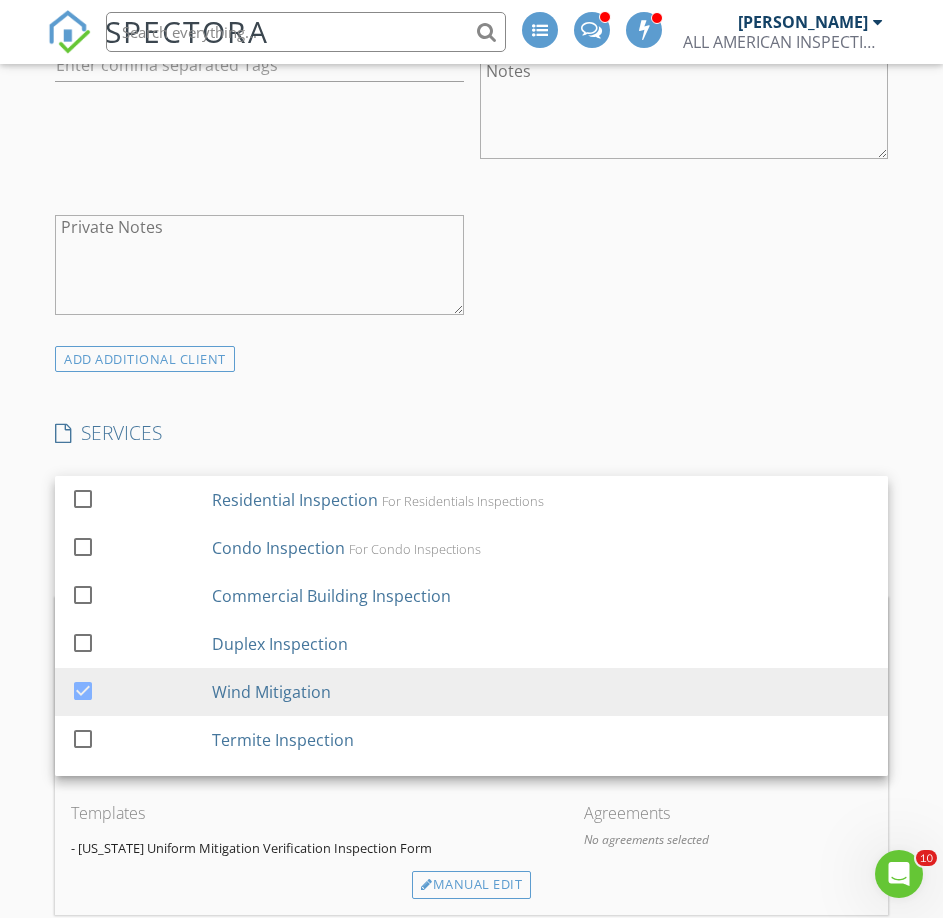 click on "Templates
- Florida Uniform Mitigation Verification Inspection Form" at bounding box center [327, 836] 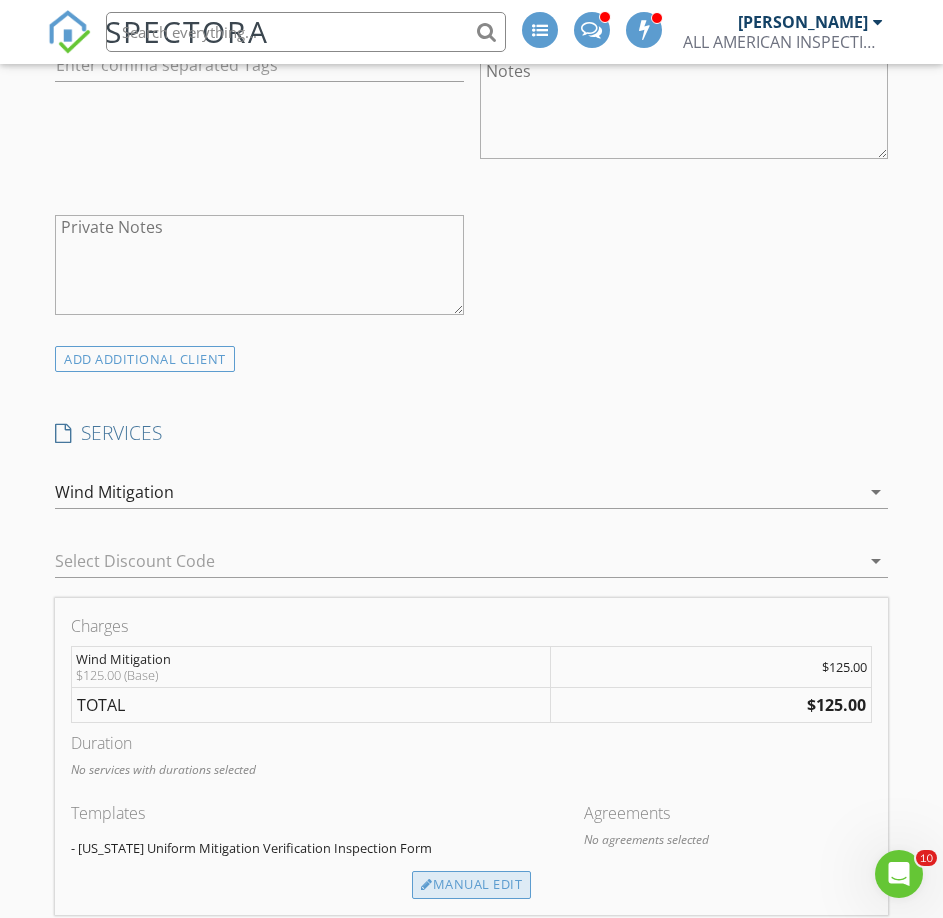 click on "Manual Edit" at bounding box center [471, 885] 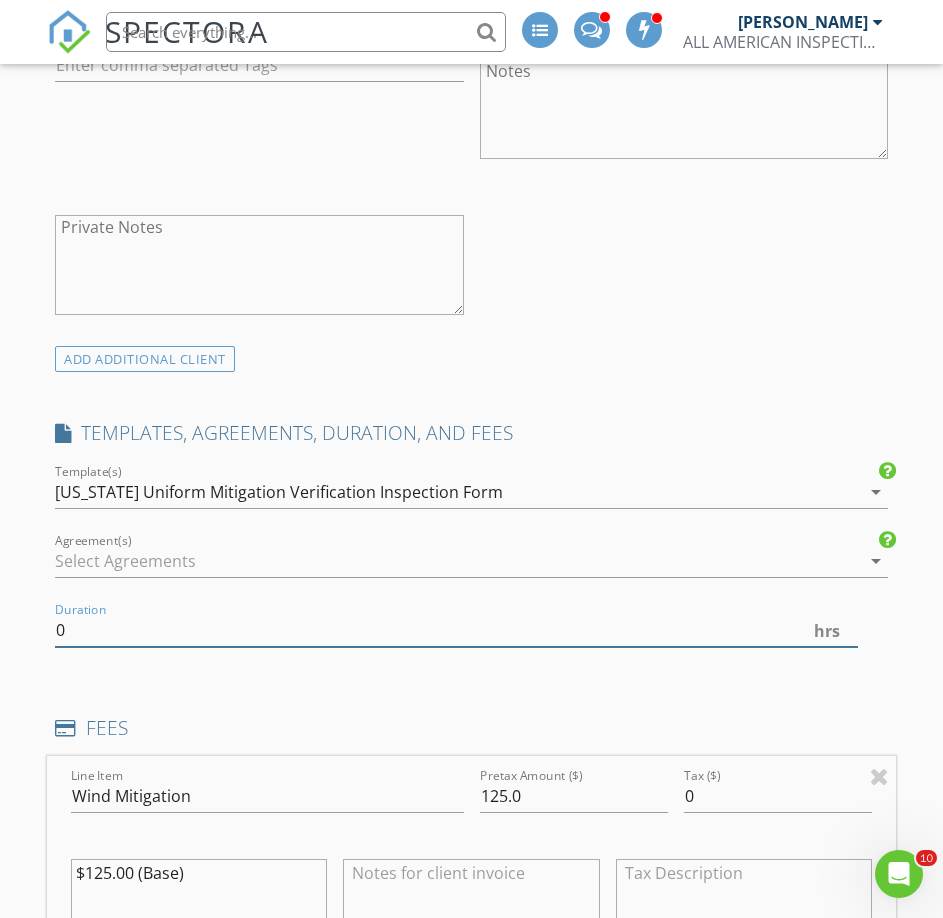 click on "0" at bounding box center (456, 630) 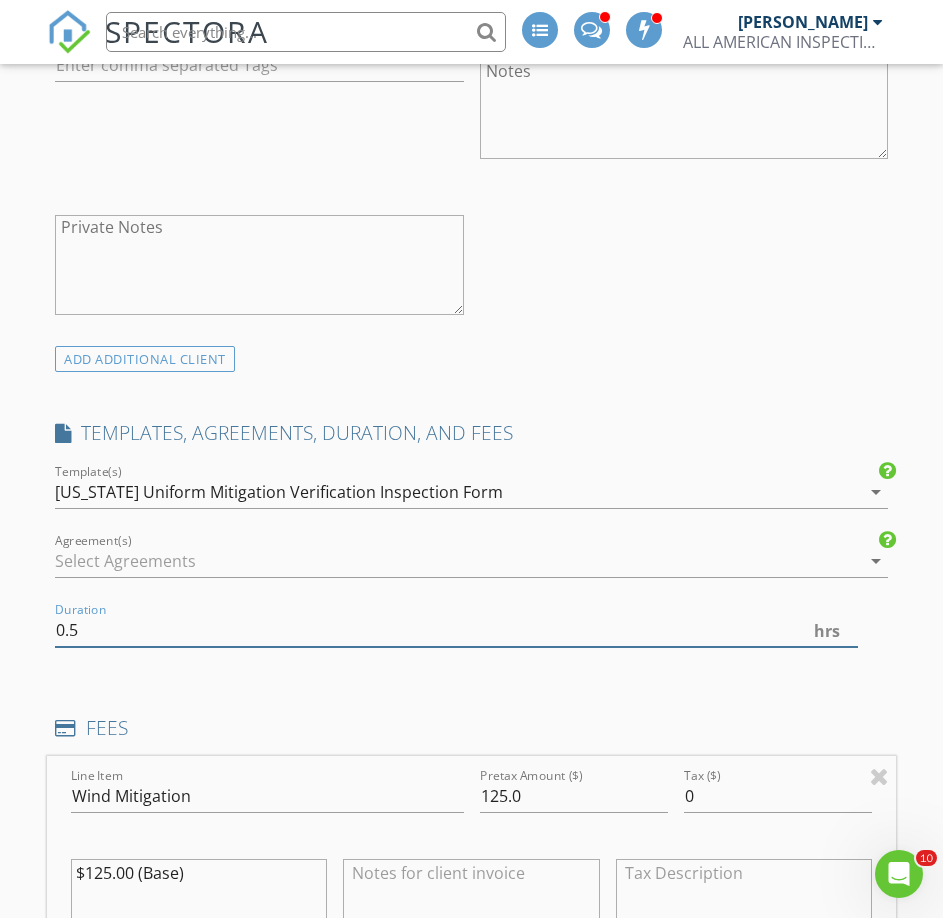 type on "0.5" 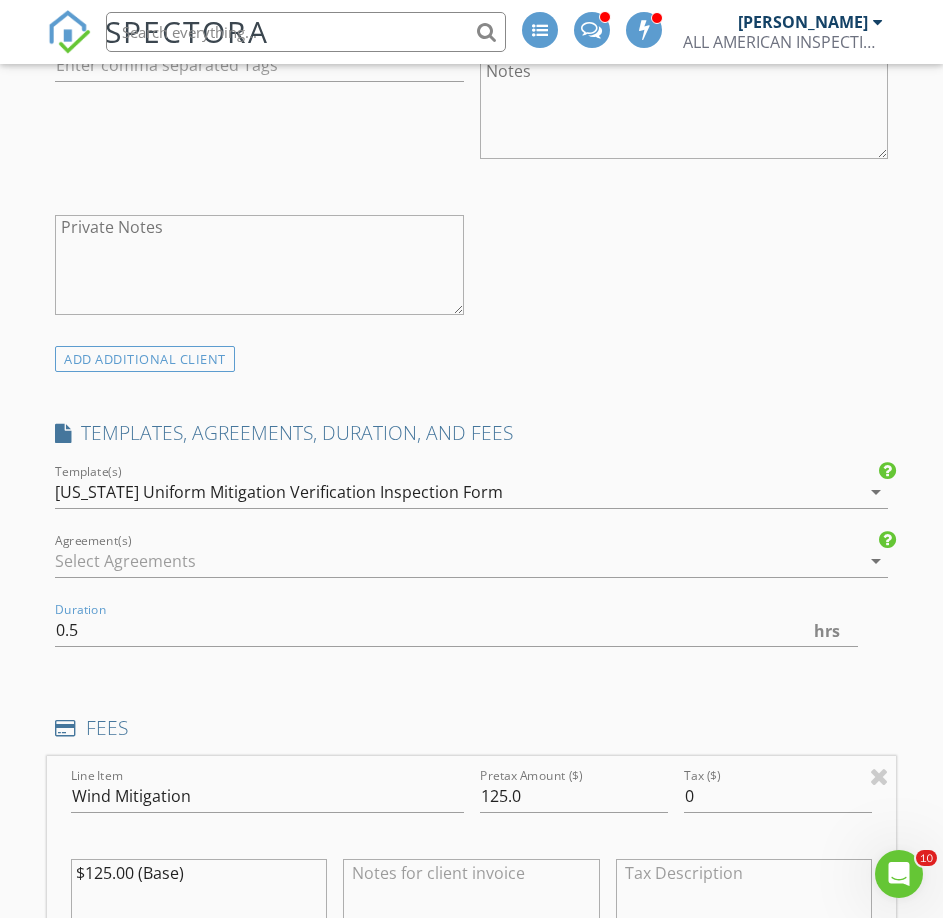 click at bounding box center (457, 561) 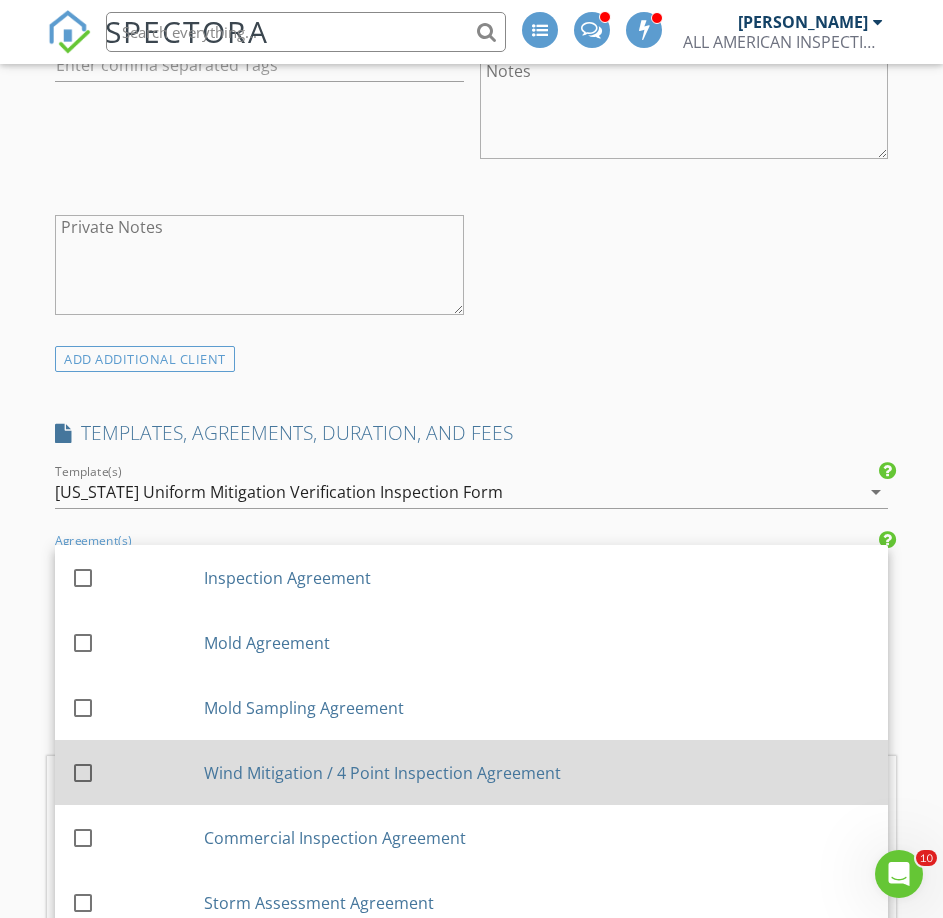 click at bounding box center (83, 773) 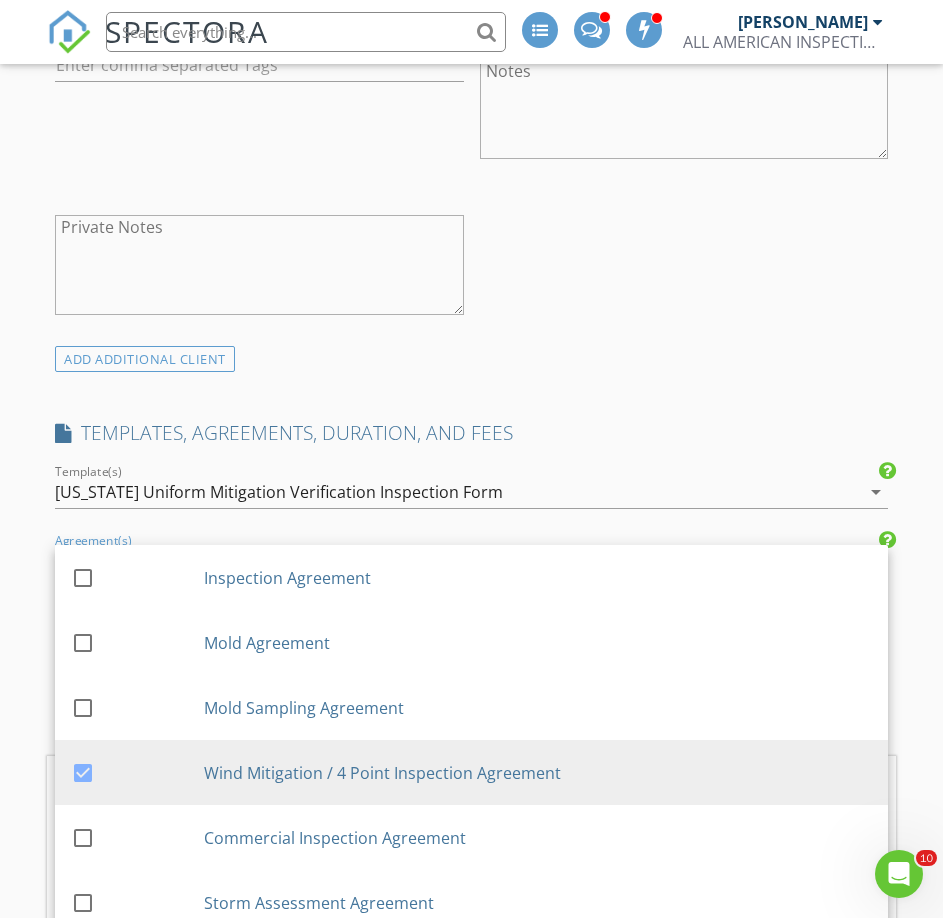 click on "INSPECTOR(S)
check_box_outline_blank   John Mock     check_box_outline_blank   Jonathan Mock     check_box   Victor Sheifer   PRIMARY   Victor Sheifer arrow_drop_down   check_box_outline_blank Victor Sheifer specifically requested
Date/Time
07/14/2025 2:00 PM
Location
Address Search       Address 2139 S Central Avenue   Unit   City Flagler Beach   State FL   Zip 32136   County     Square Feet 1728   Year Built 1979   Foundation arrow_drop_down
client
check_box Enable Client CC email for this inspection   Client Search     check_box_outline_blank Client is a Company/Organization     First Name Patsy   Last Name Dahlberg   Email patsy_dahlberg@msn.com   CC Email   Phone 443-340-8074         Tags         Notes   Private Notes
ADD ADDITIONAL client
SERVICES
check_box_outline_blank" at bounding box center (471, 1074) 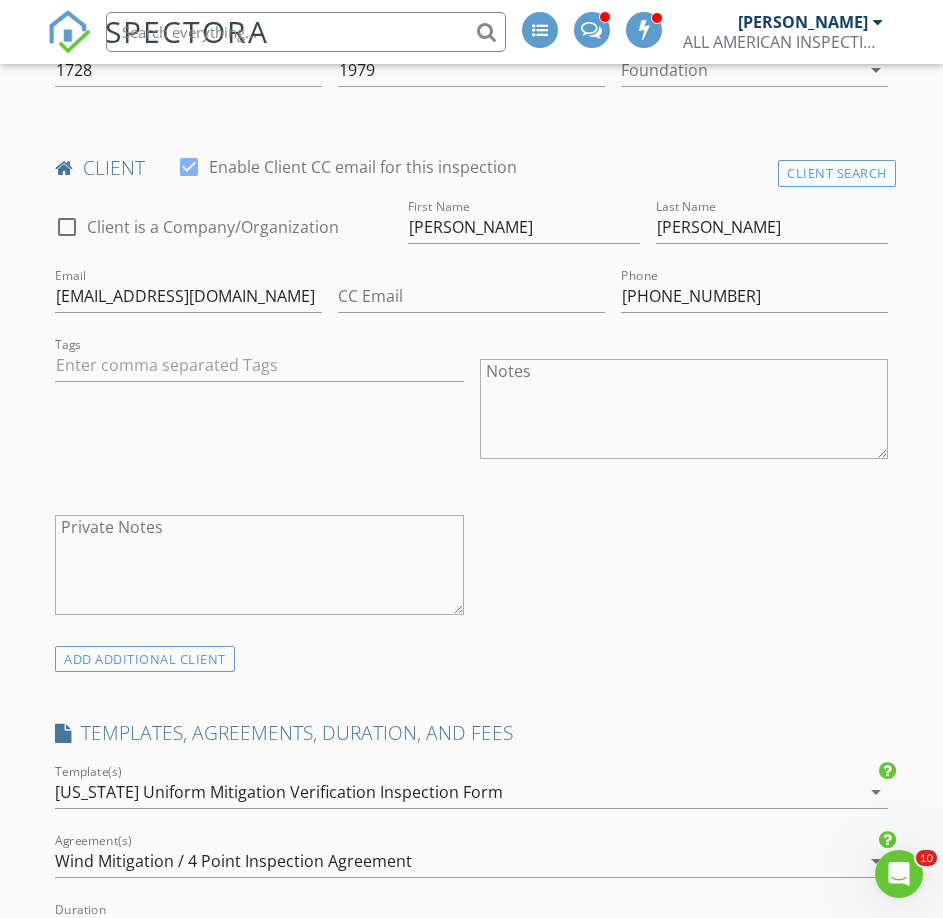 scroll, scrollTop: 1300, scrollLeft: 0, axis: vertical 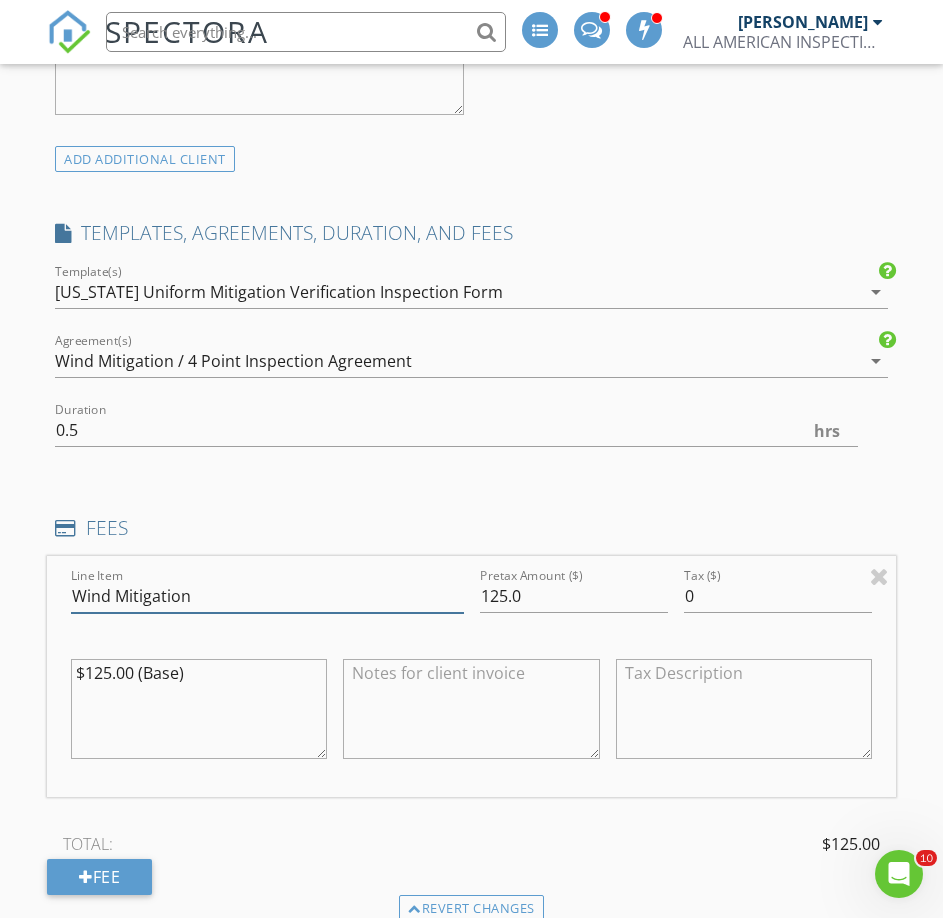 click on "Wind Mitigation" at bounding box center [267, 596] 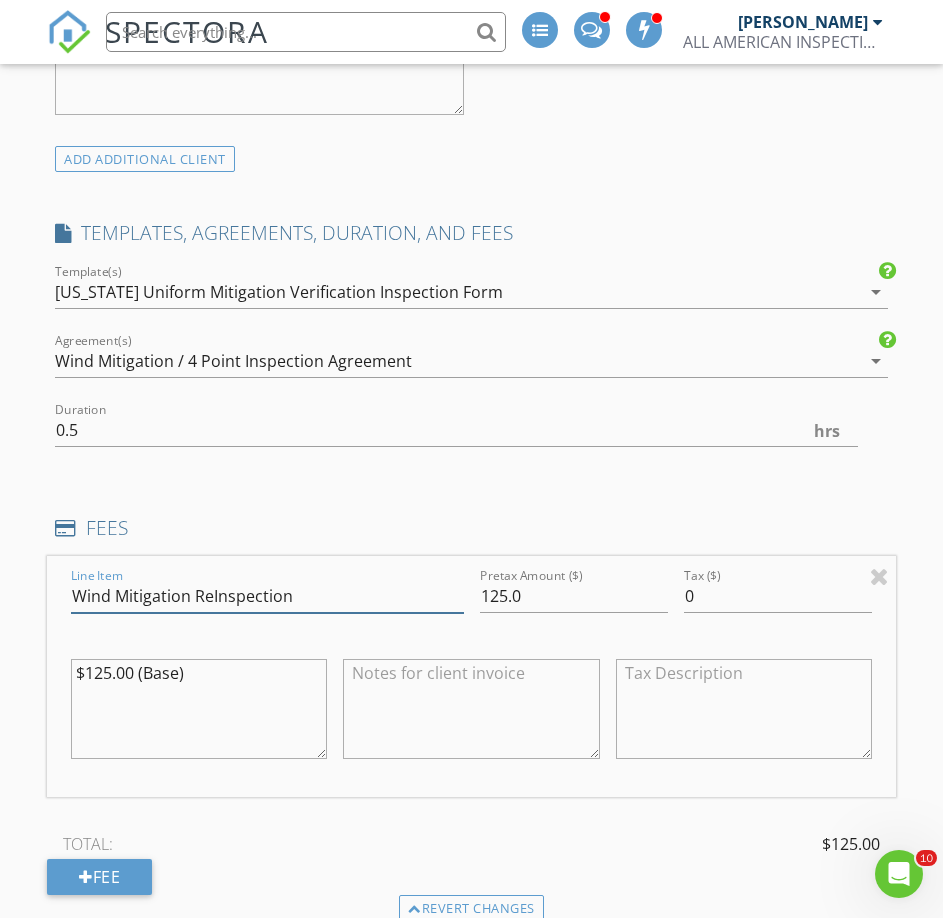 type on "Wind Mitigation ReInspection" 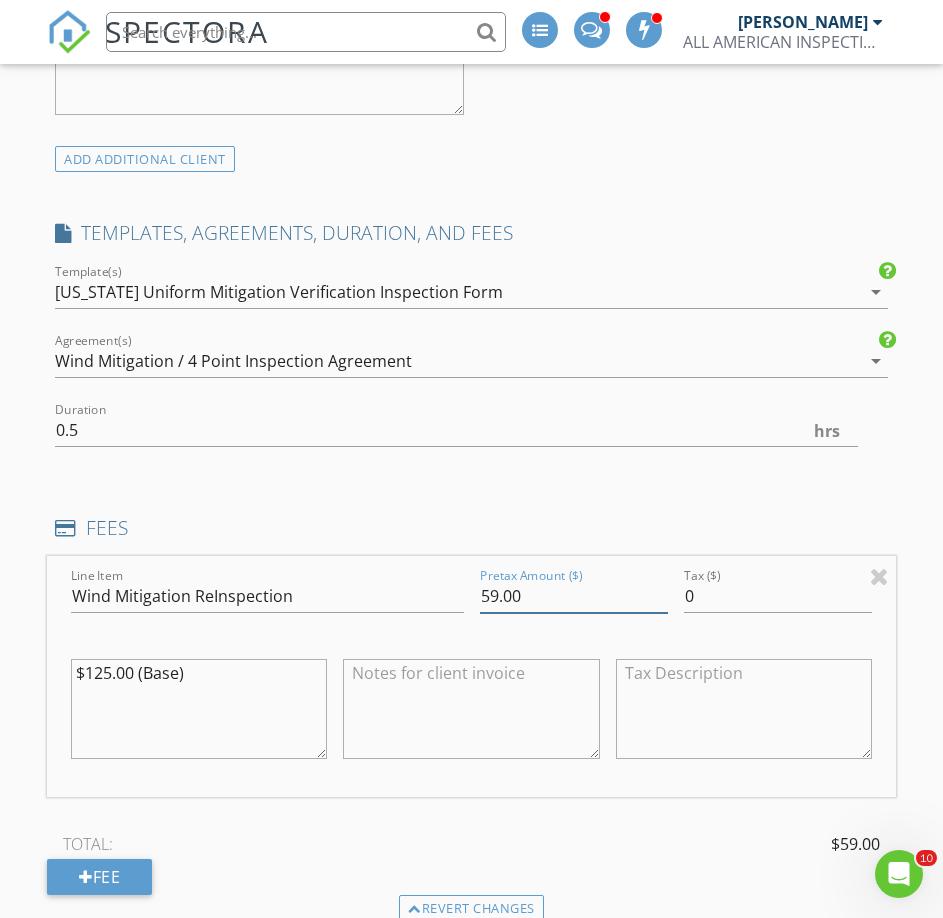type on "59.00" 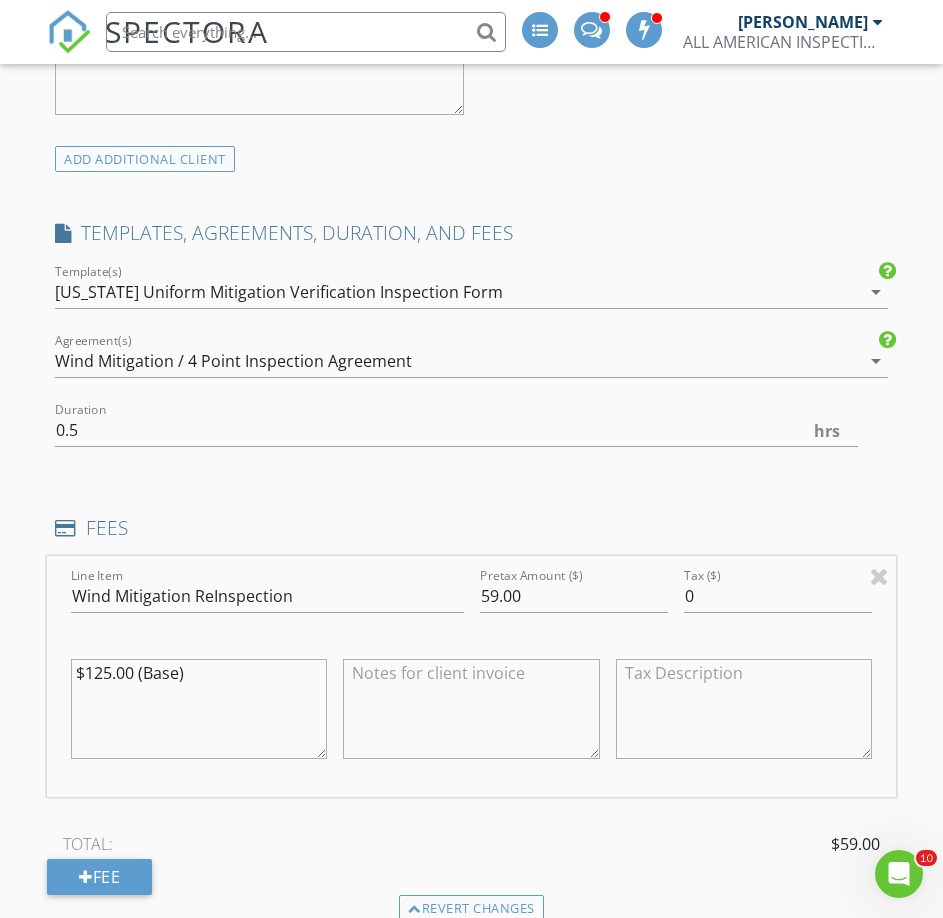 click at bounding box center [471, 709] 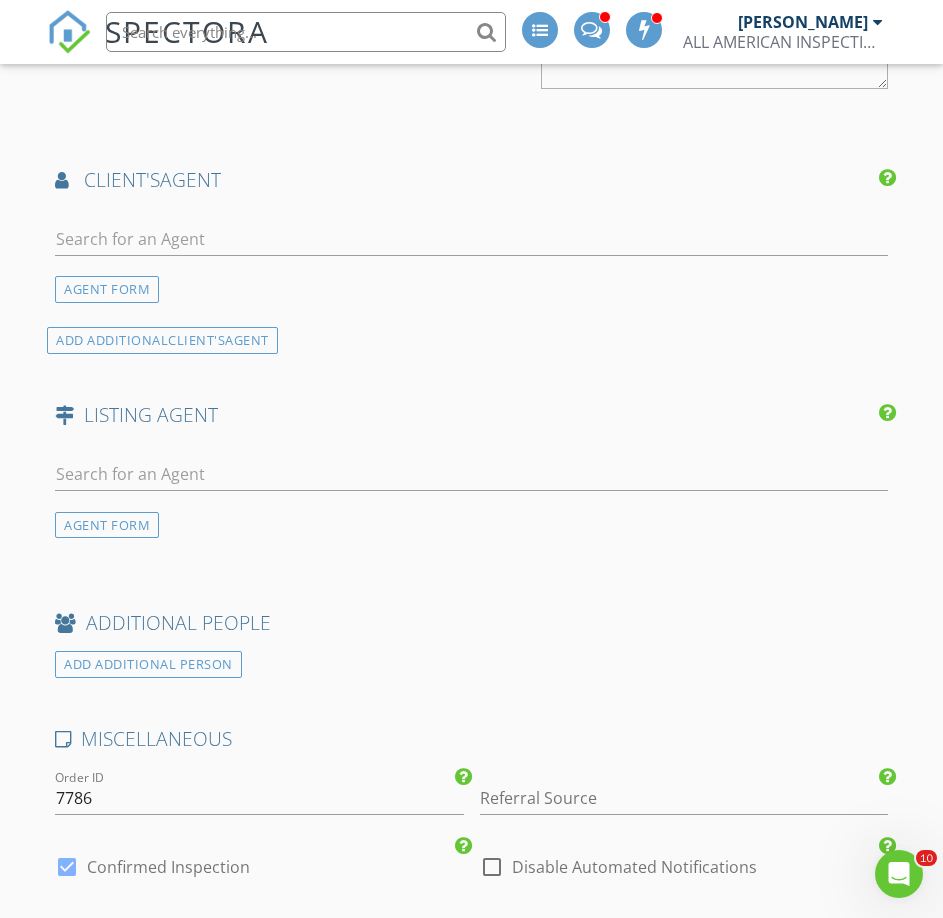scroll, scrollTop: 2800, scrollLeft: 0, axis: vertical 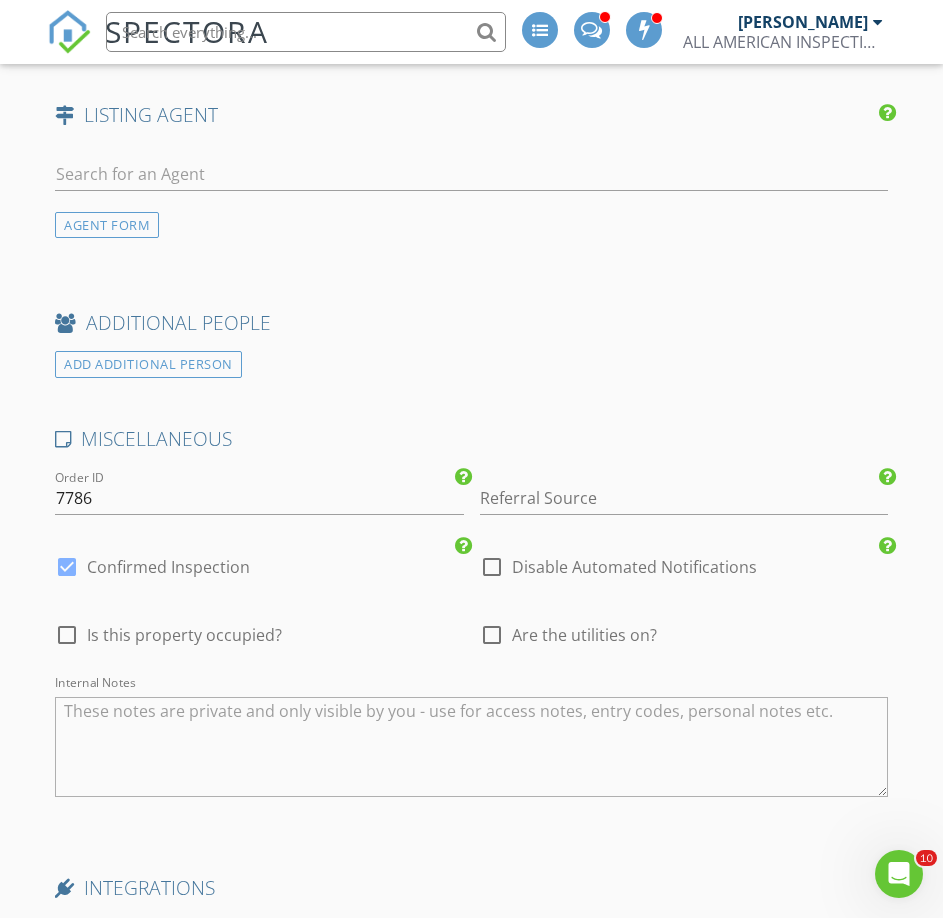 click at bounding box center (67, 635) 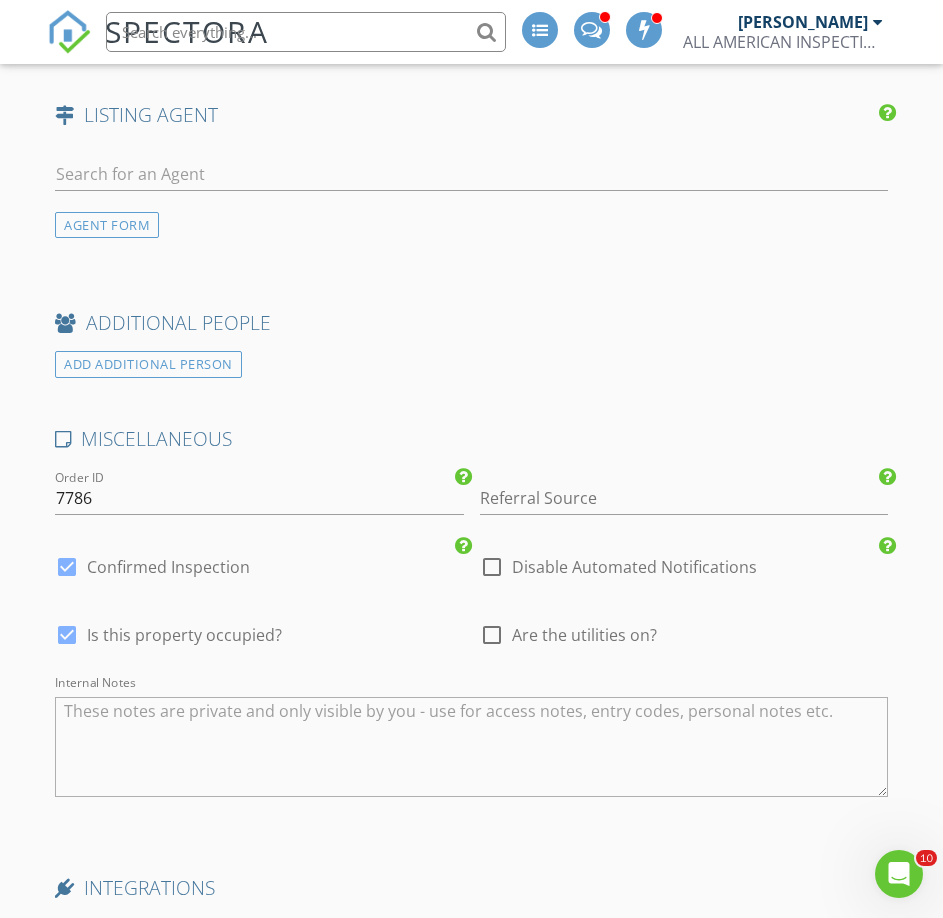 click at bounding box center (67, 635) 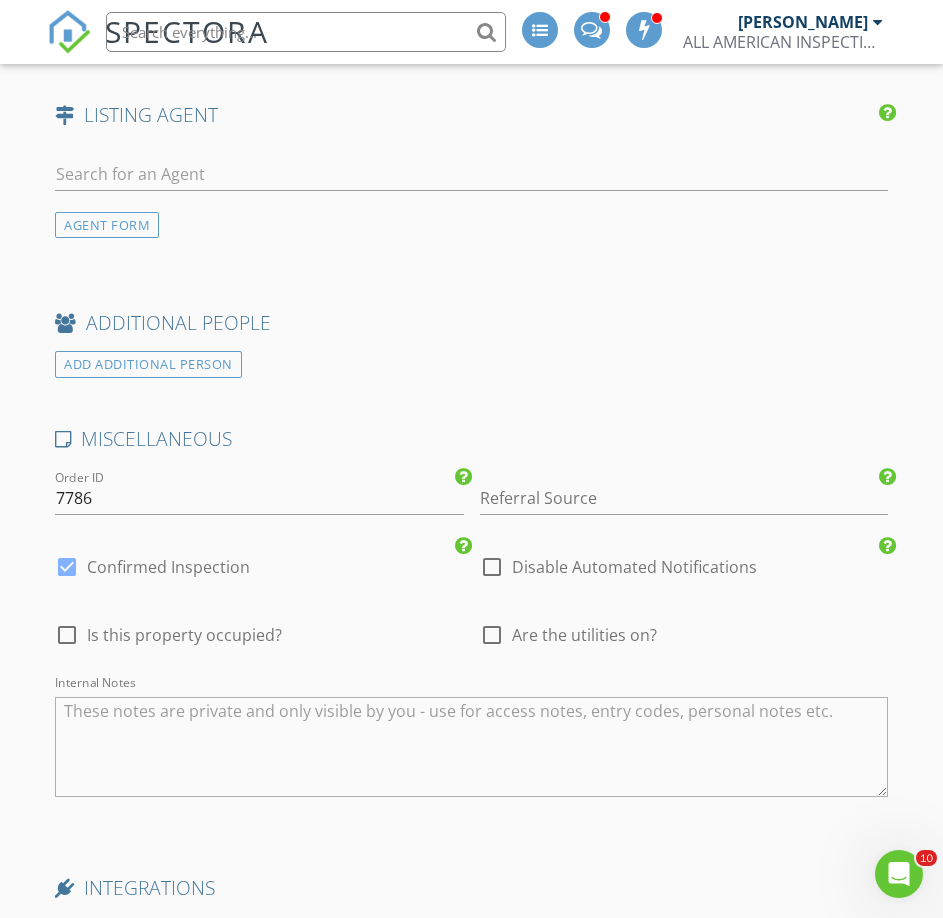 click at bounding box center (471, 747) 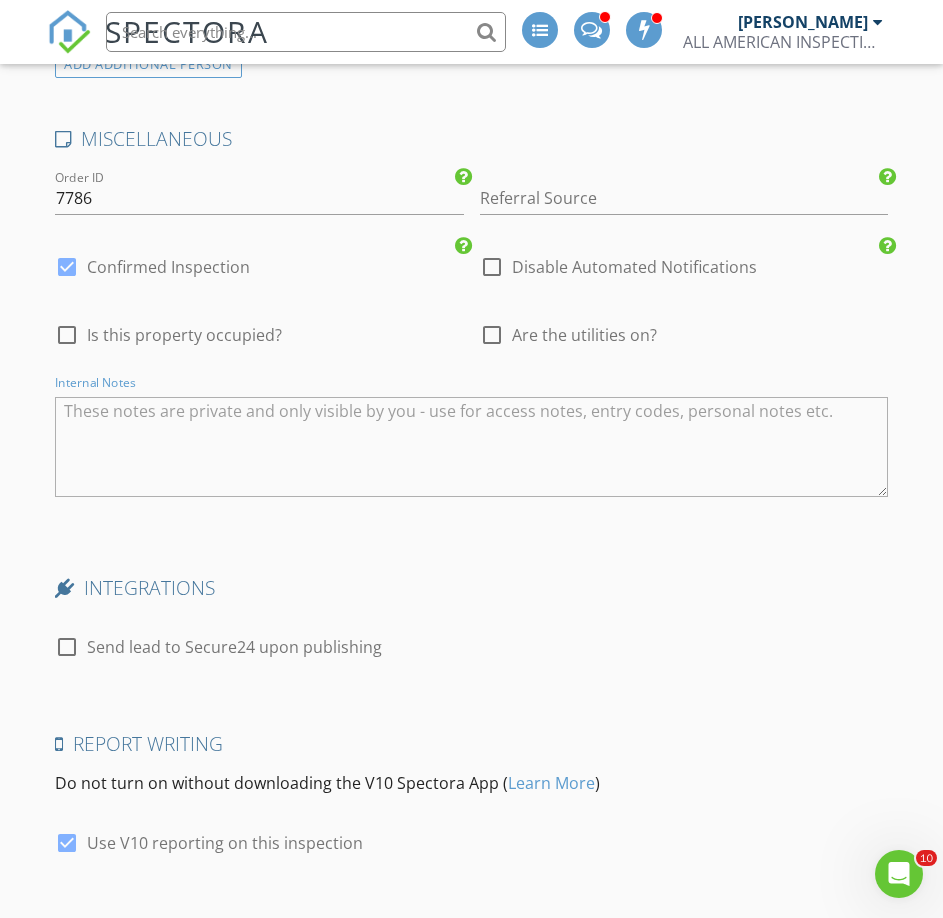 scroll, scrollTop: 3342, scrollLeft: 0, axis: vertical 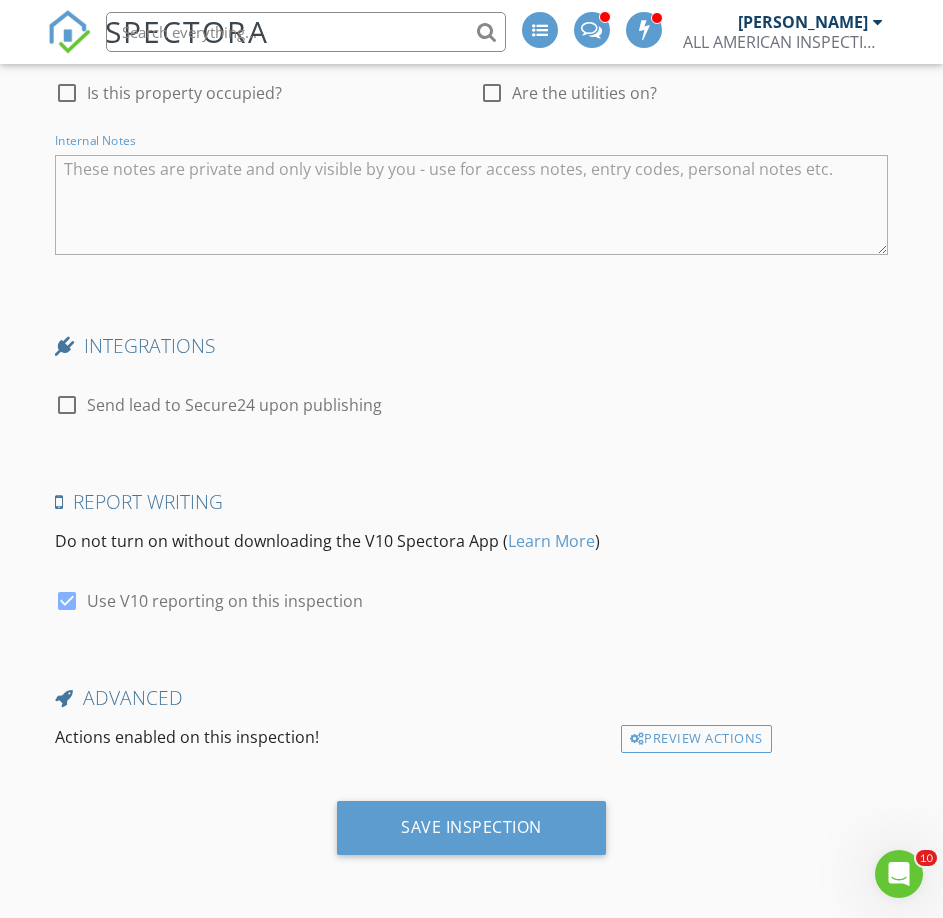 click at bounding box center (67, 601) 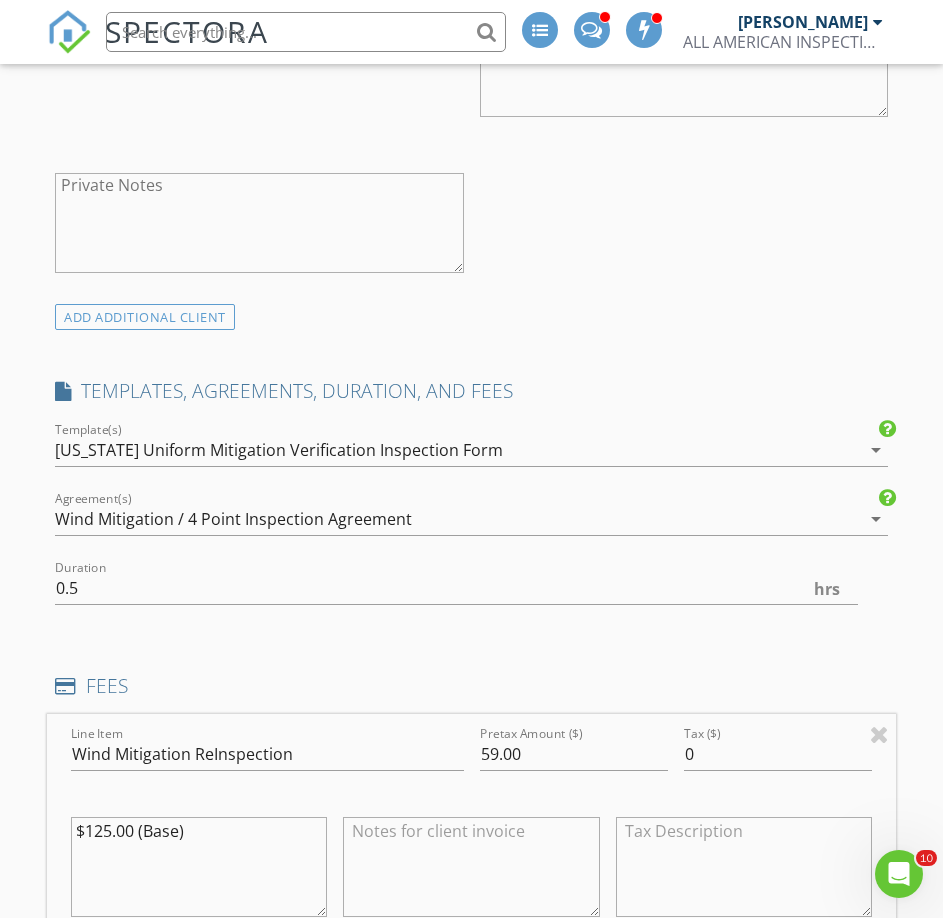 scroll, scrollTop: 1442, scrollLeft: 0, axis: vertical 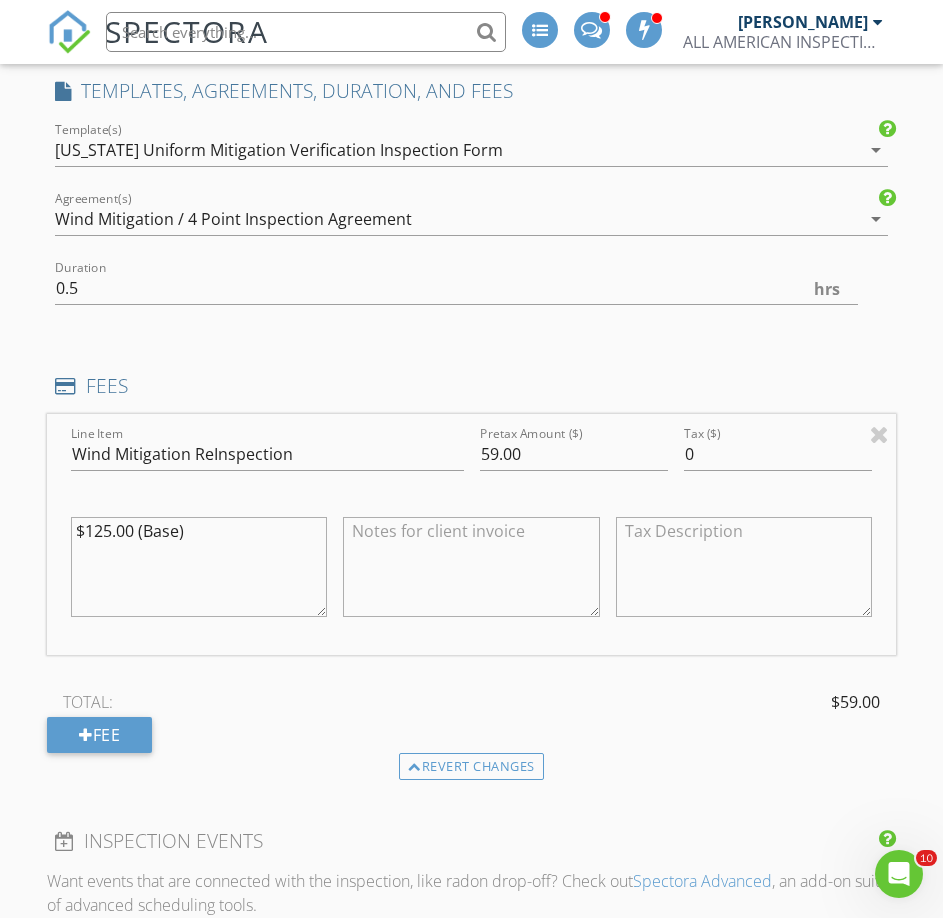 click at bounding box center [471, 567] 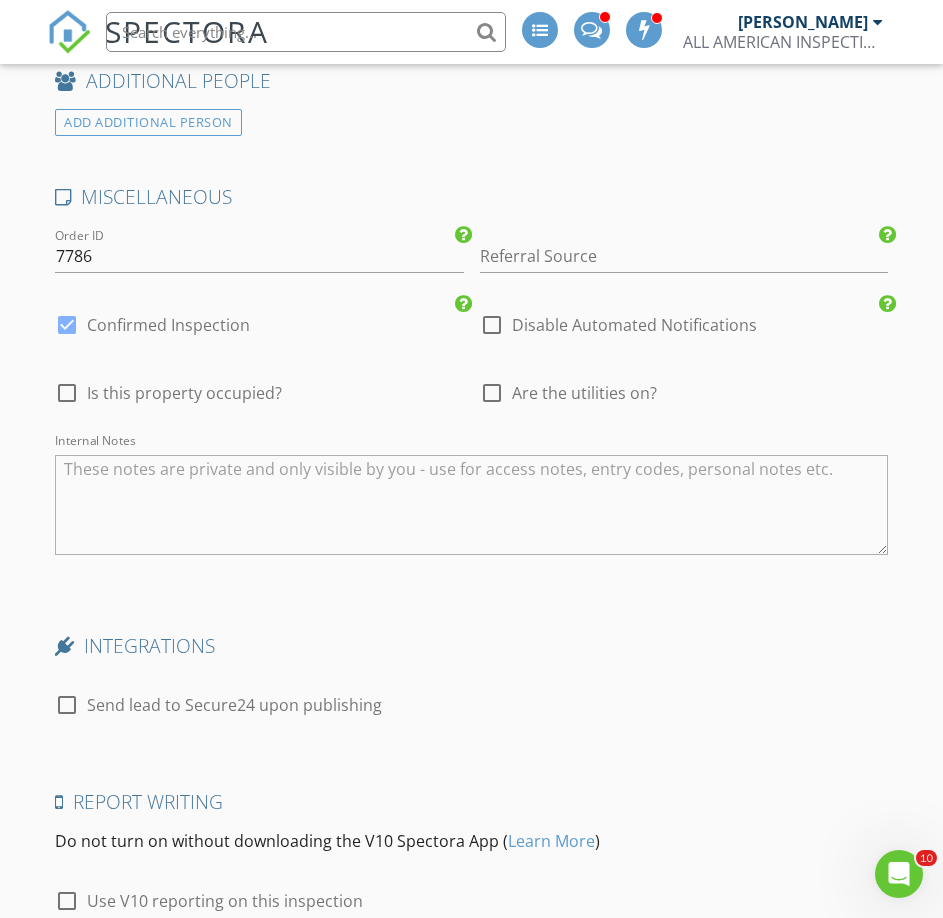 scroll, scrollTop: 3342, scrollLeft: 0, axis: vertical 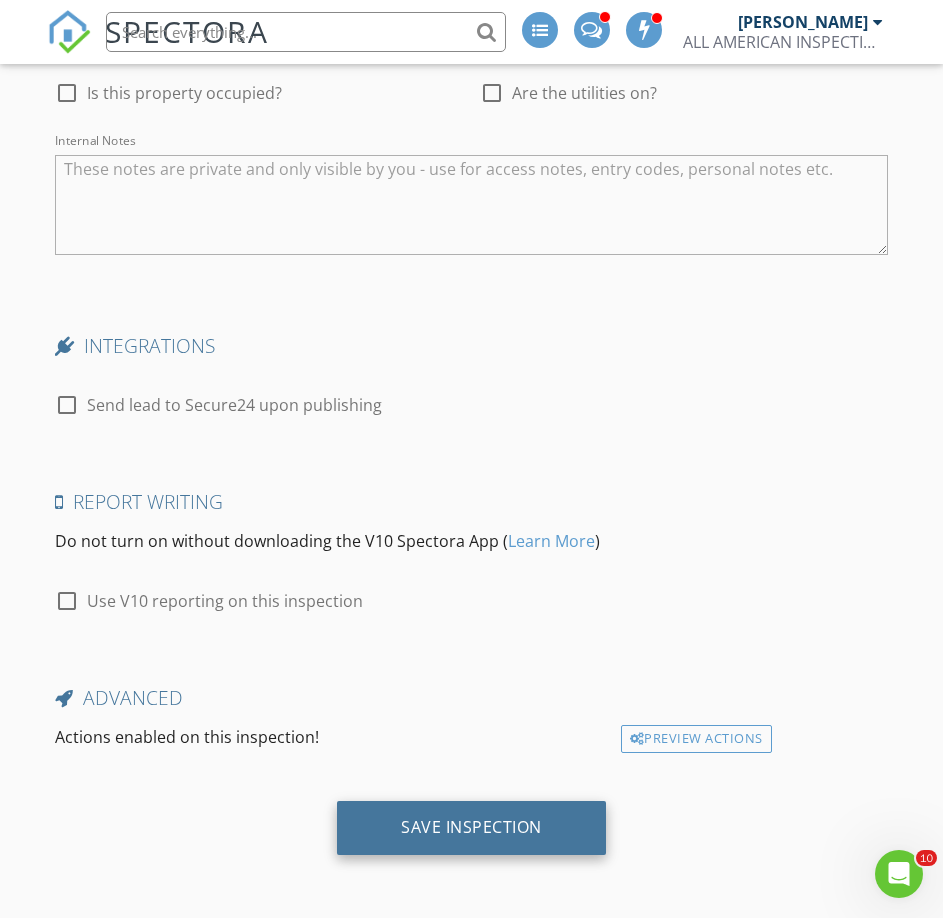 type on "for insurance purposes only" 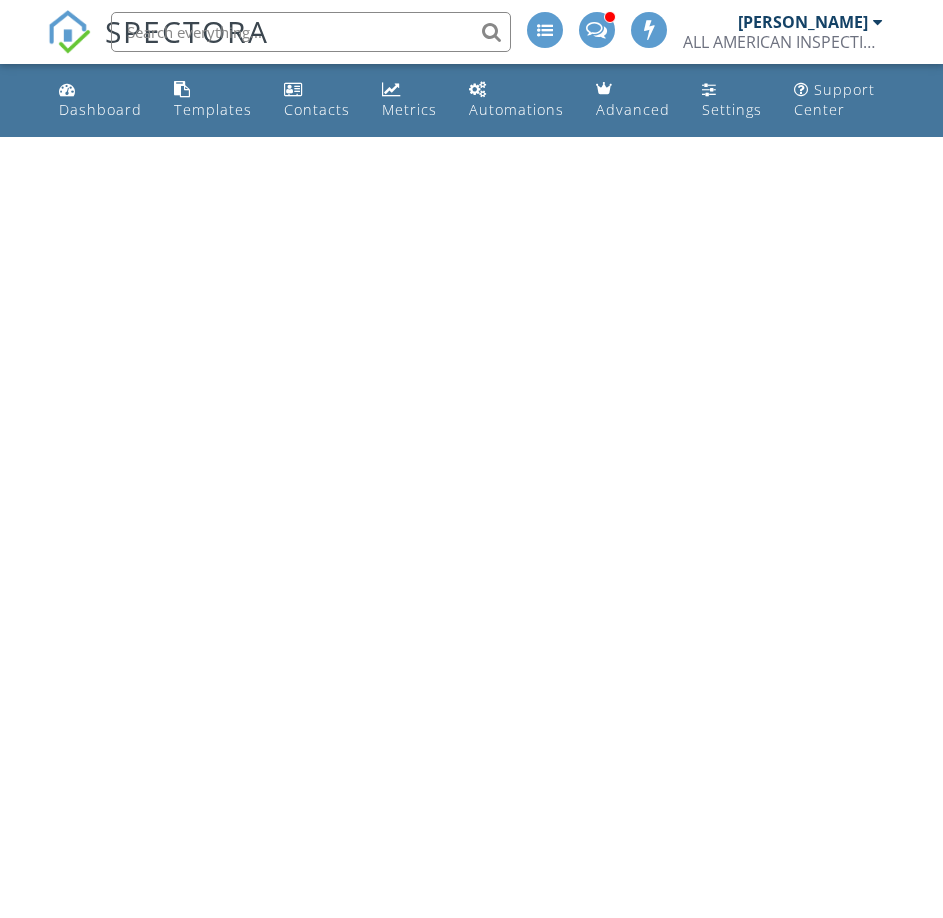 scroll, scrollTop: 0, scrollLeft: 0, axis: both 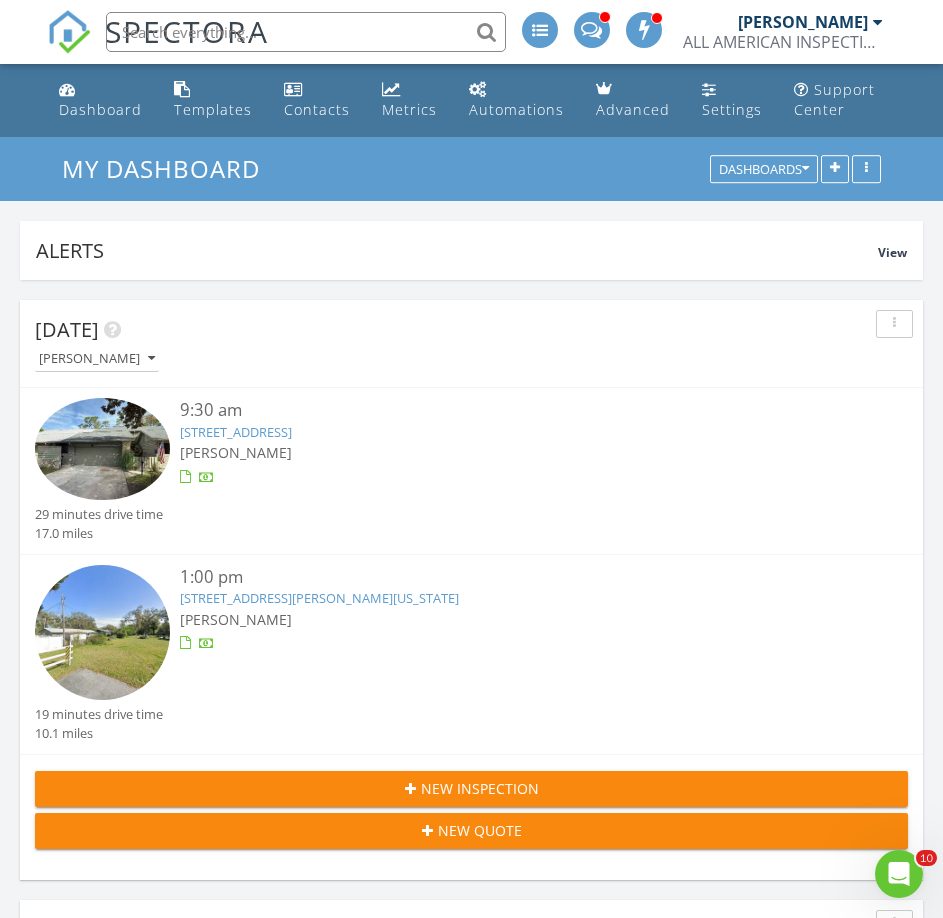 click at bounding box center [306, 32] 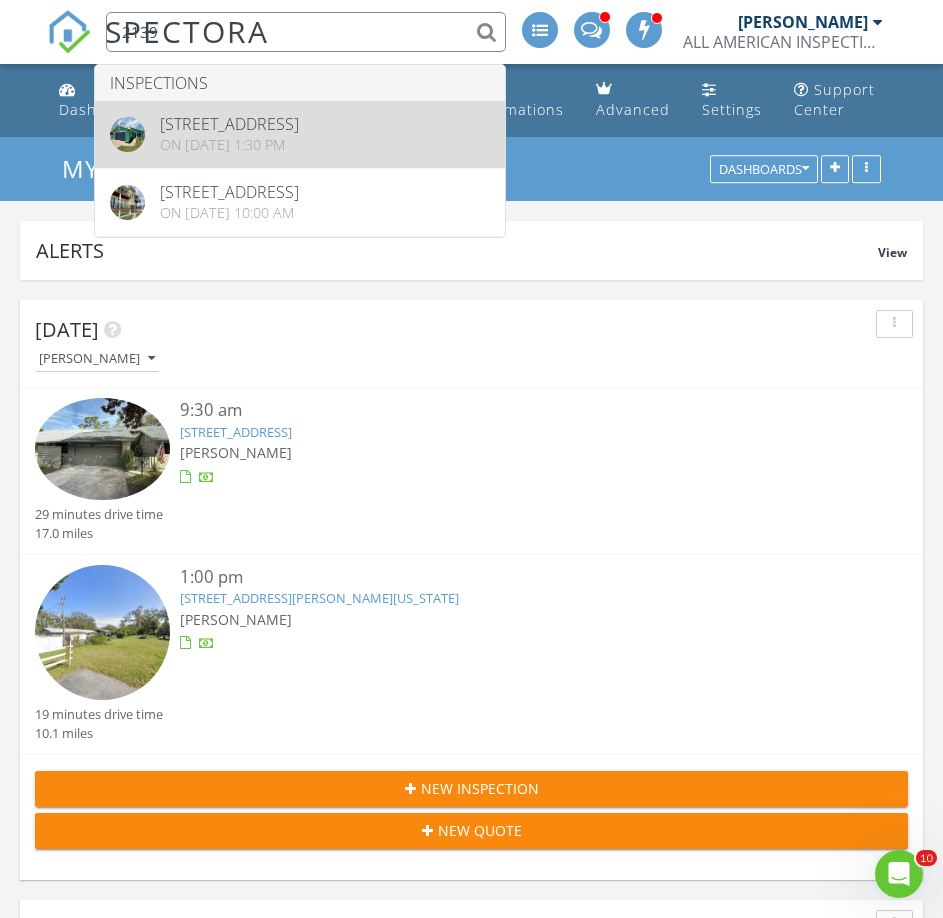 type on "2139" 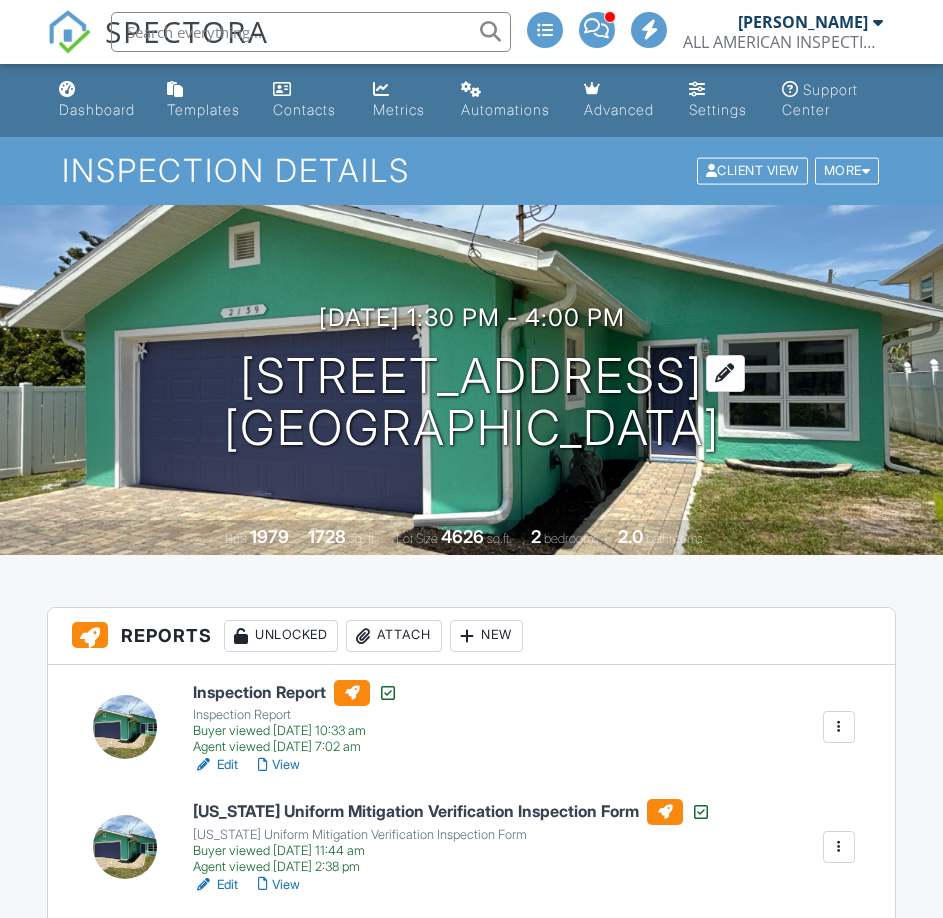 scroll, scrollTop: 0, scrollLeft: 0, axis: both 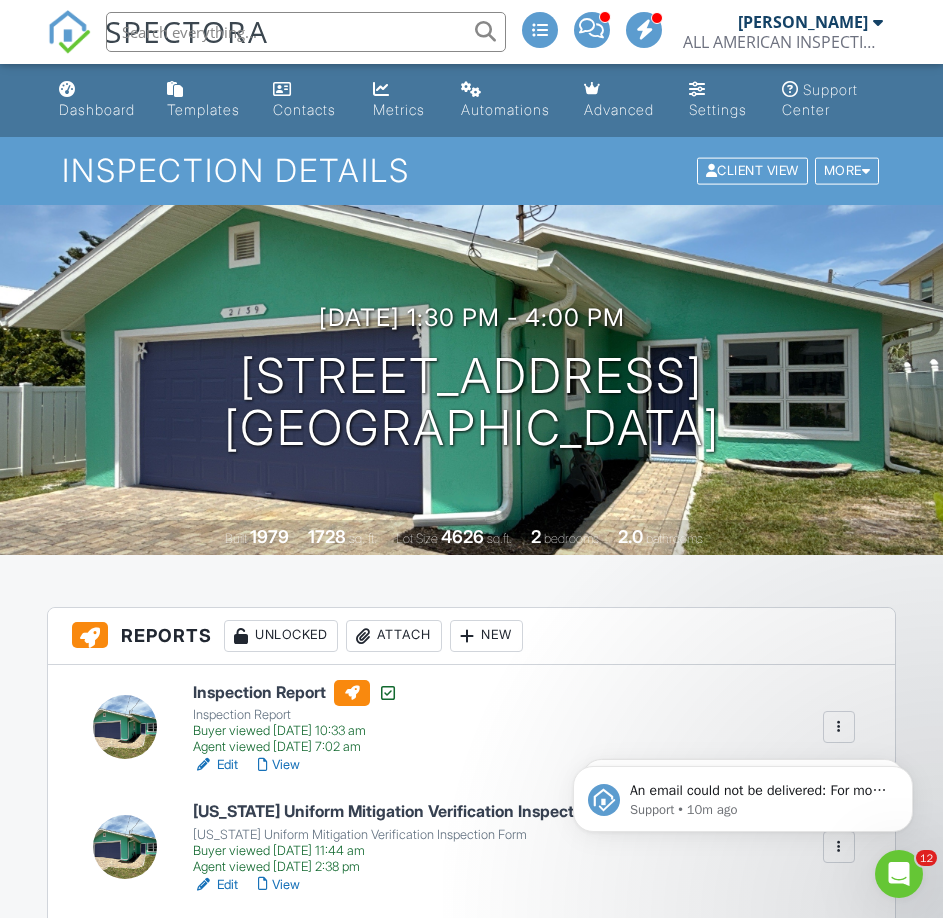 click at bounding box center (306, 32) 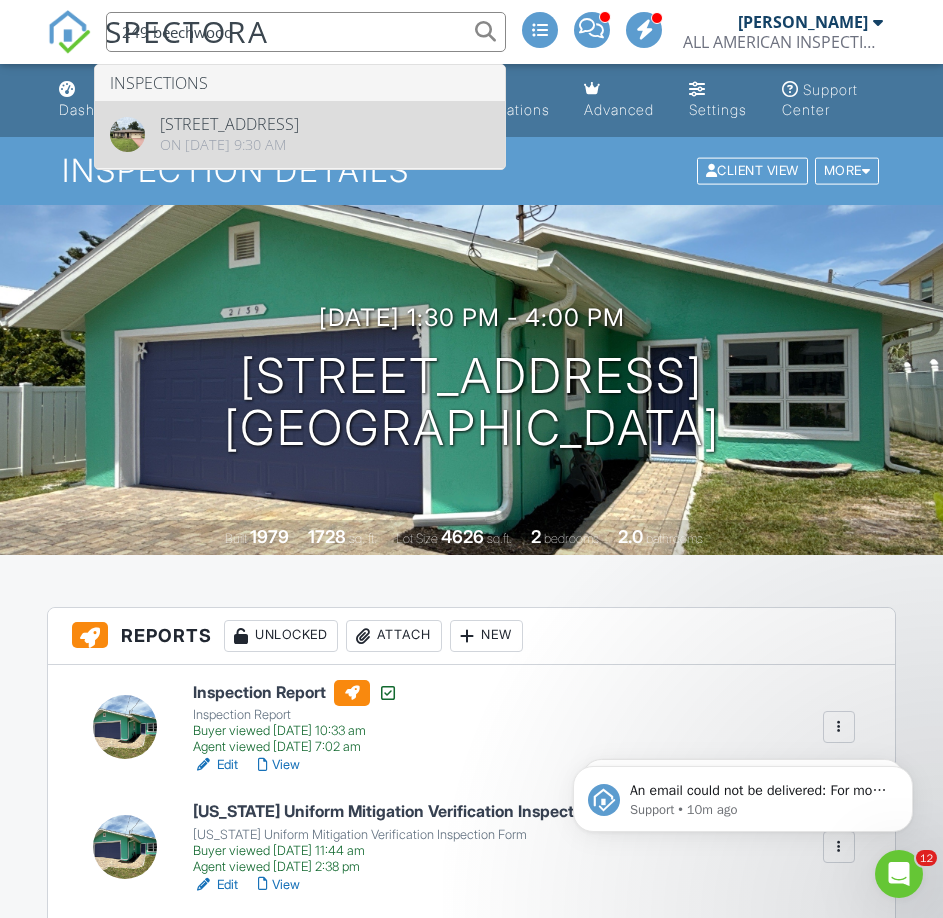 type on "249 beechwood" 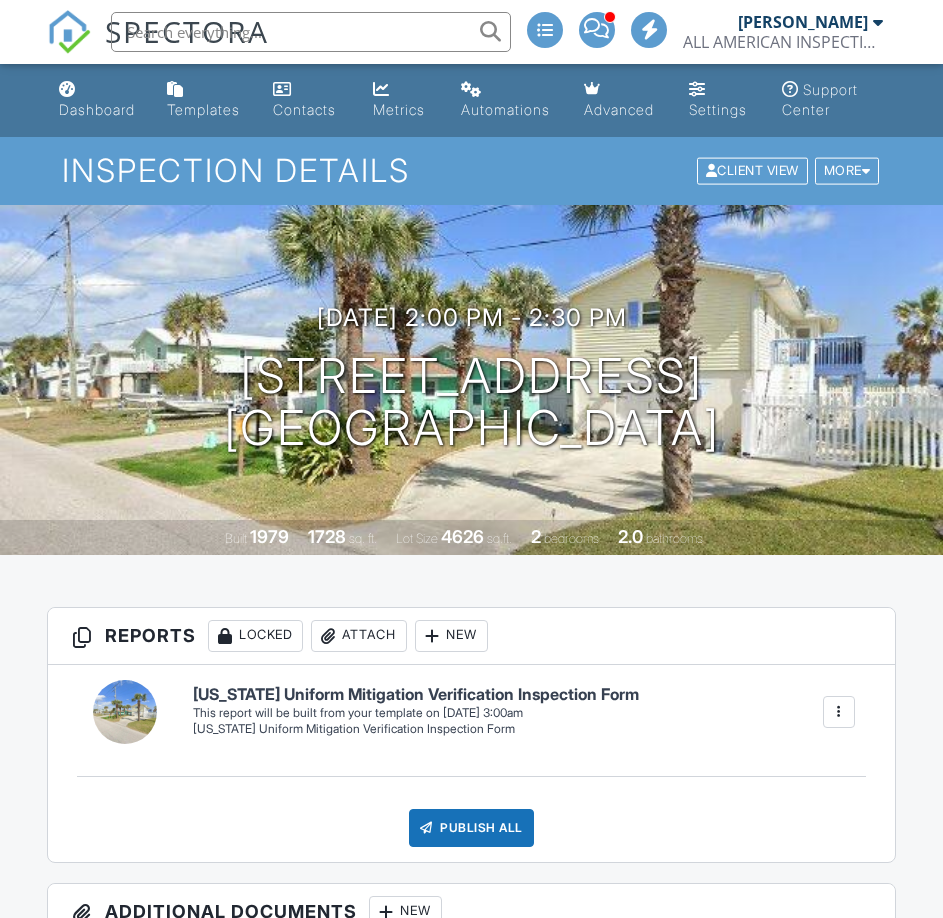 scroll, scrollTop: 0, scrollLeft: 0, axis: both 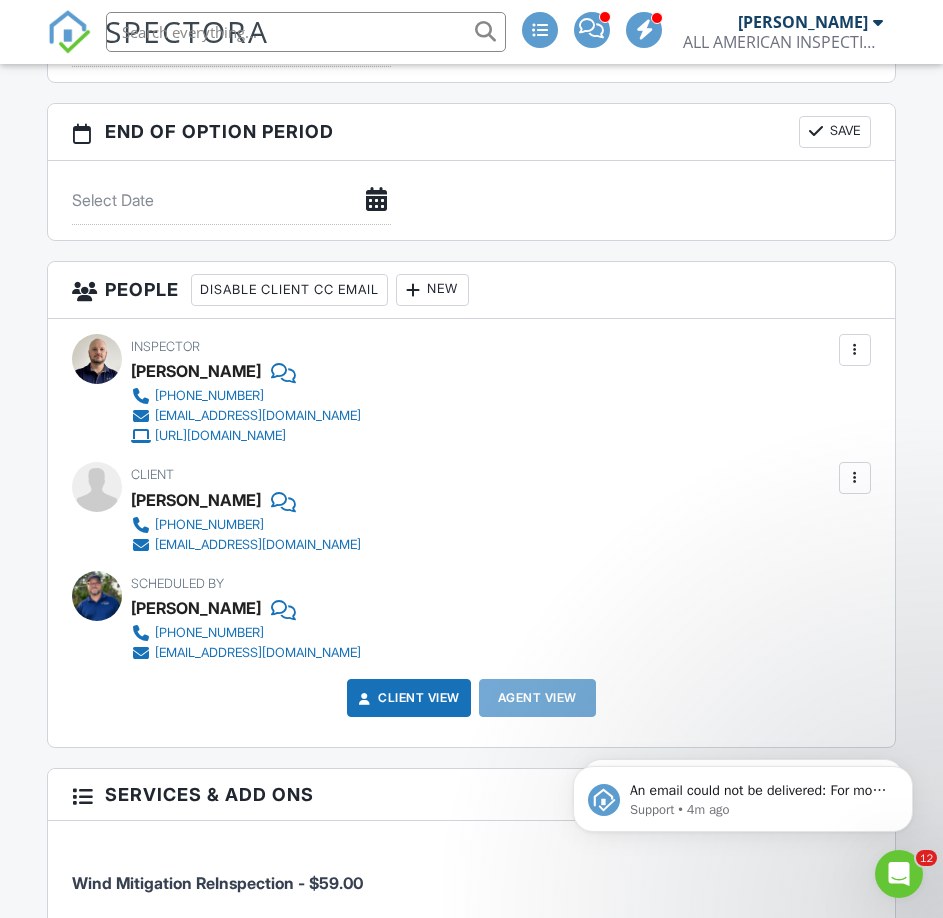 click on "New" at bounding box center (432, 290) 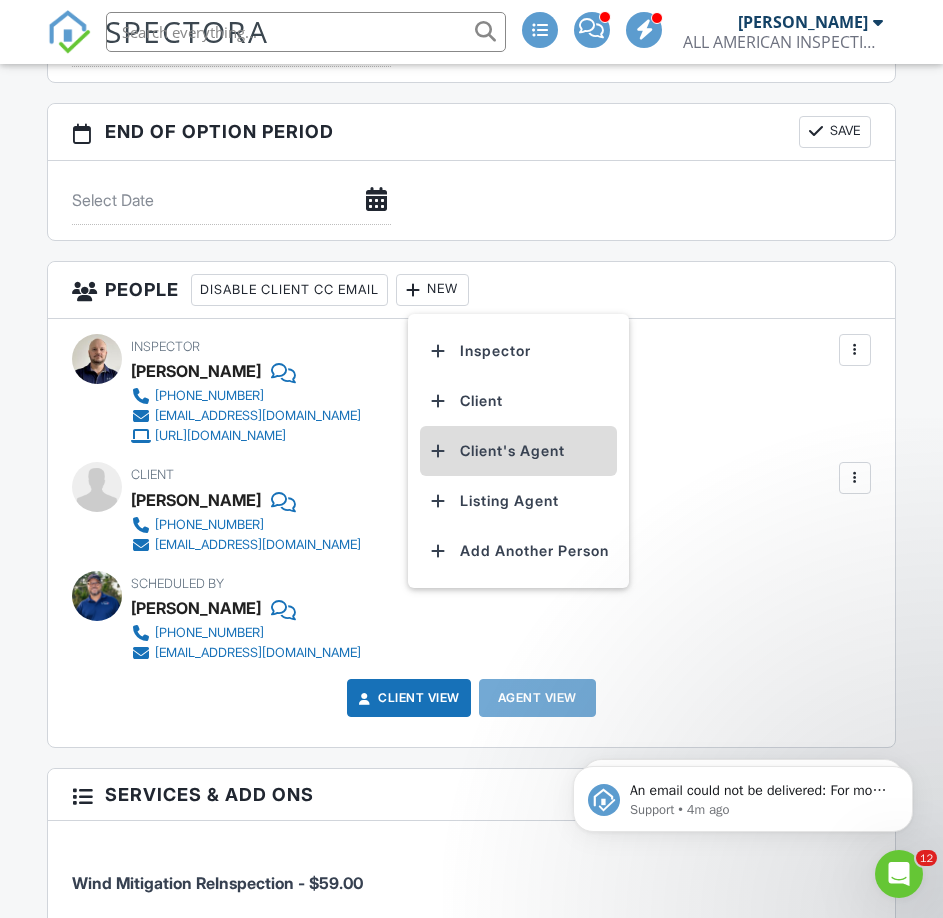 click on "Client's Agent" at bounding box center [518, 451] 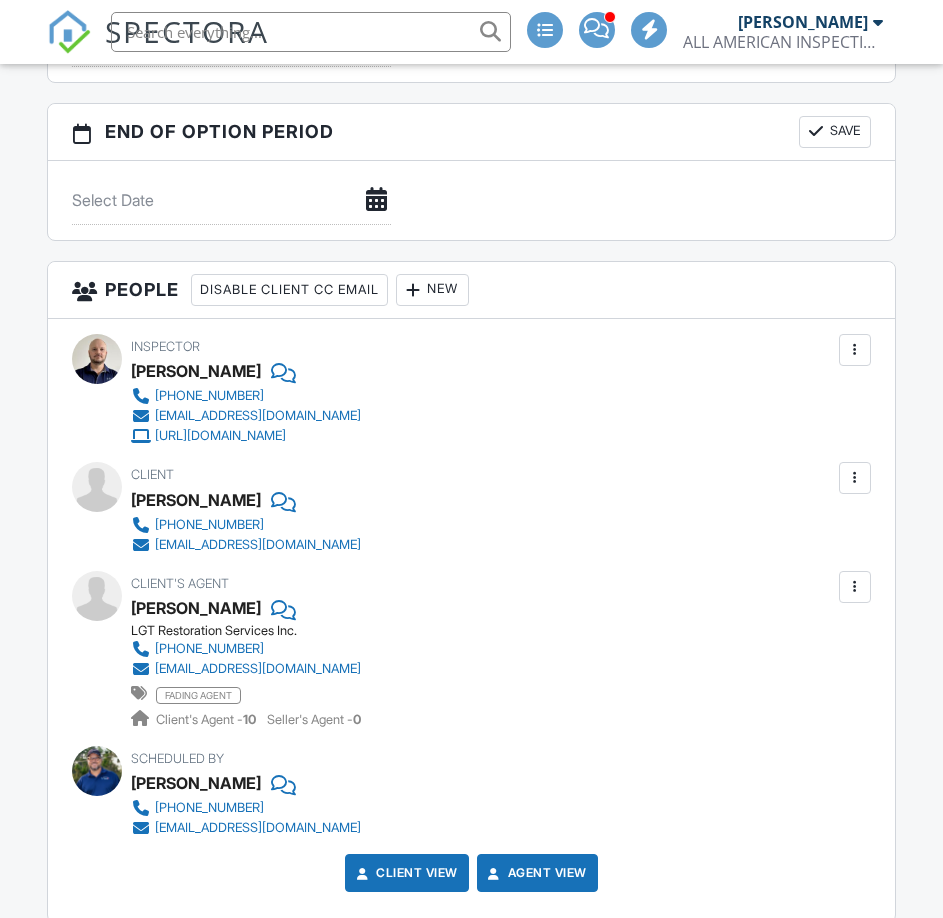 scroll, scrollTop: 2000, scrollLeft: 0, axis: vertical 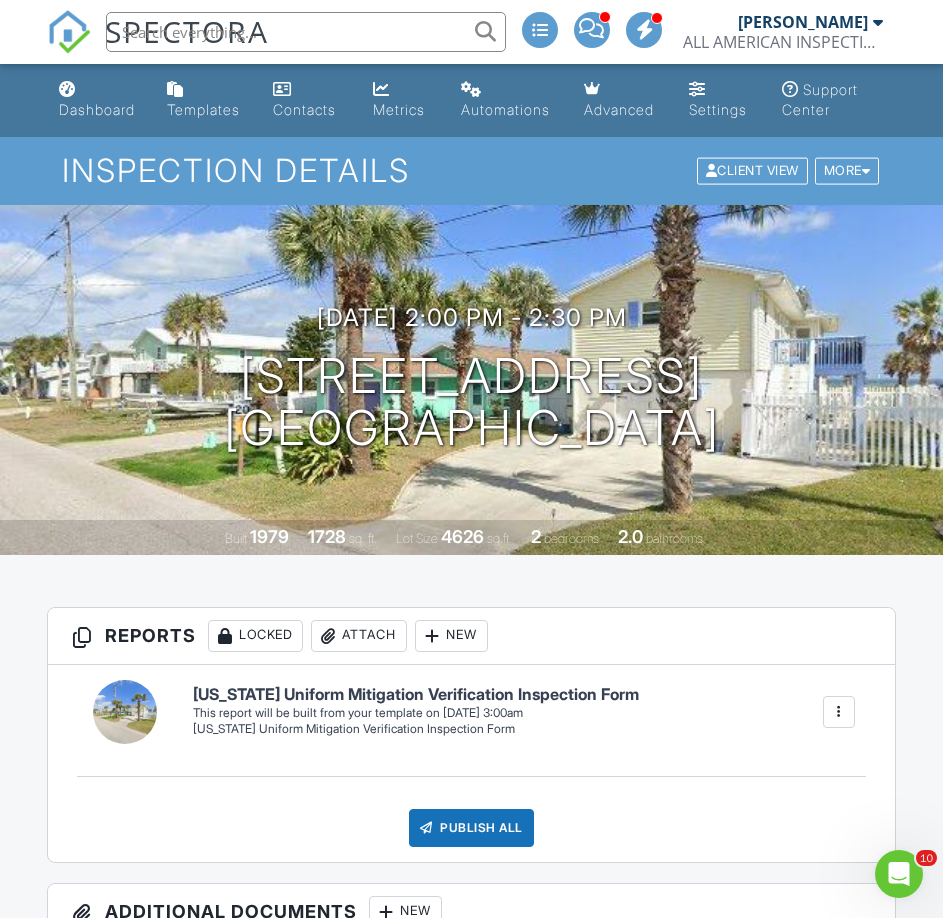 click at bounding box center [306, 32] 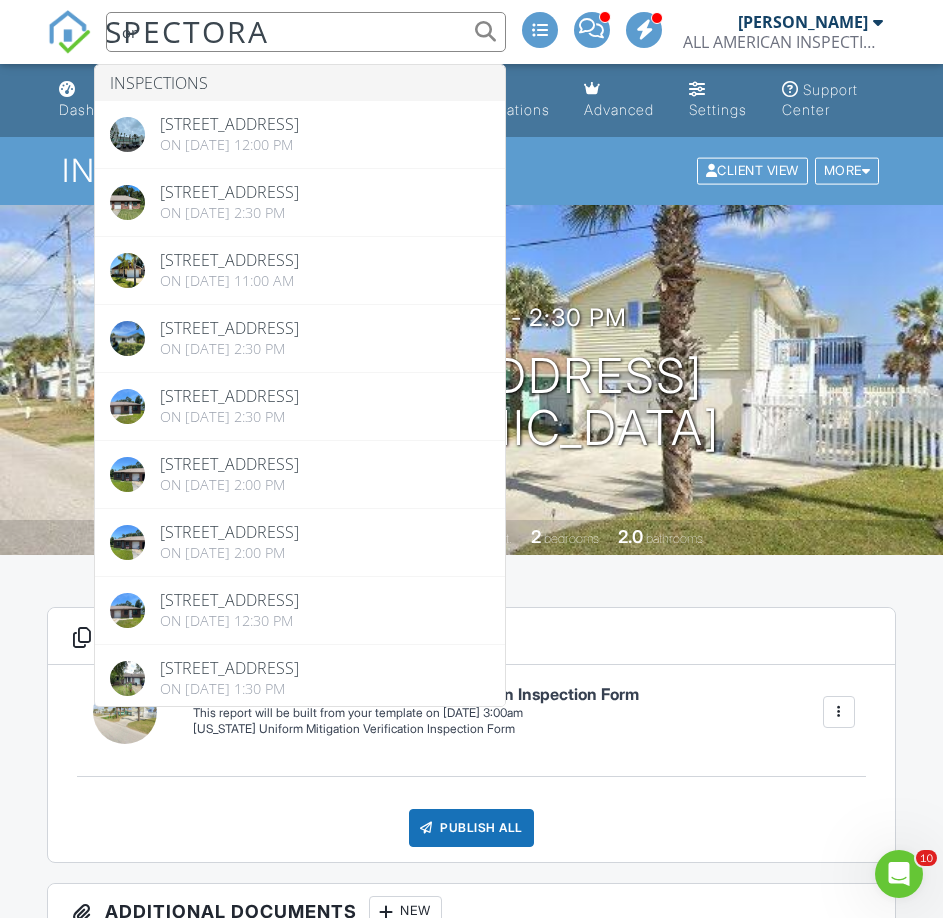 type on "o" 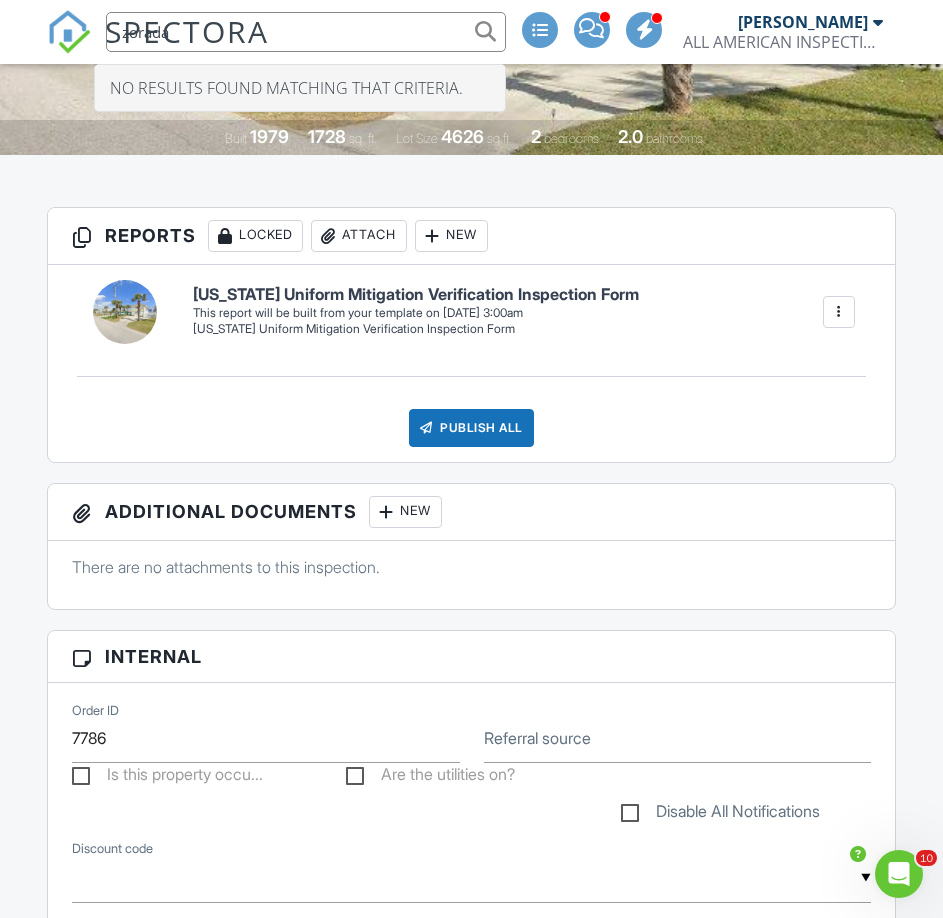 scroll, scrollTop: 0, scrollLeft: 0, axis: both 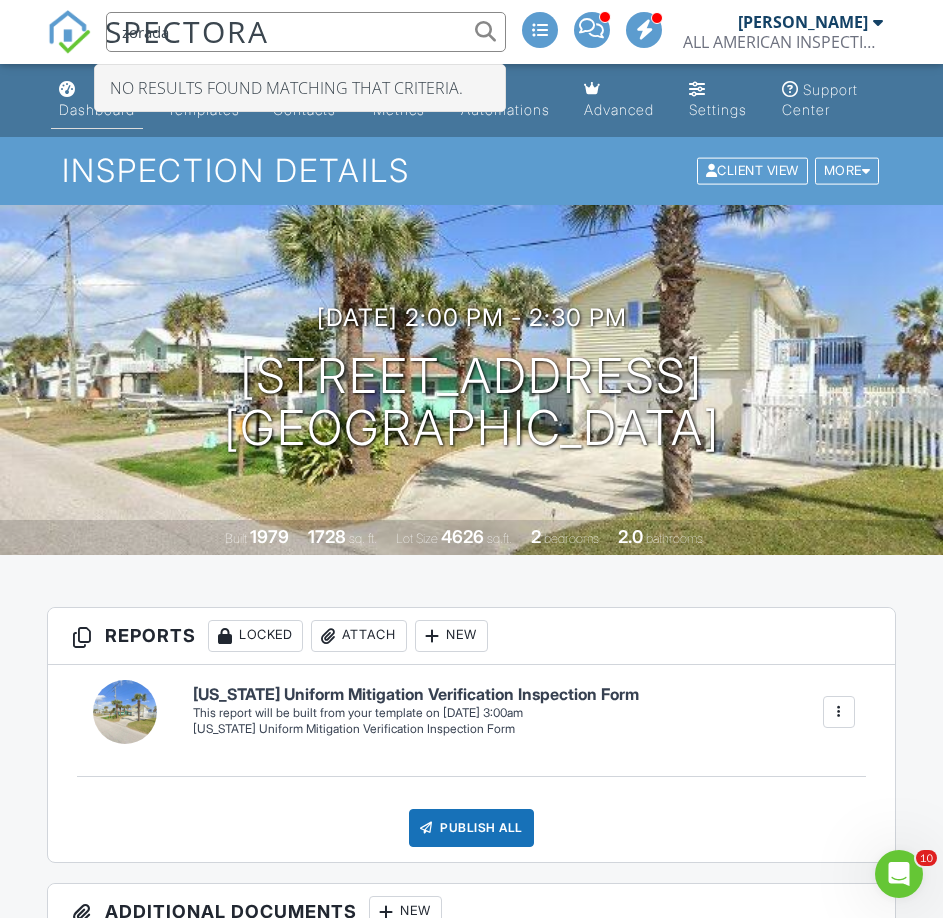 type on "zorada" 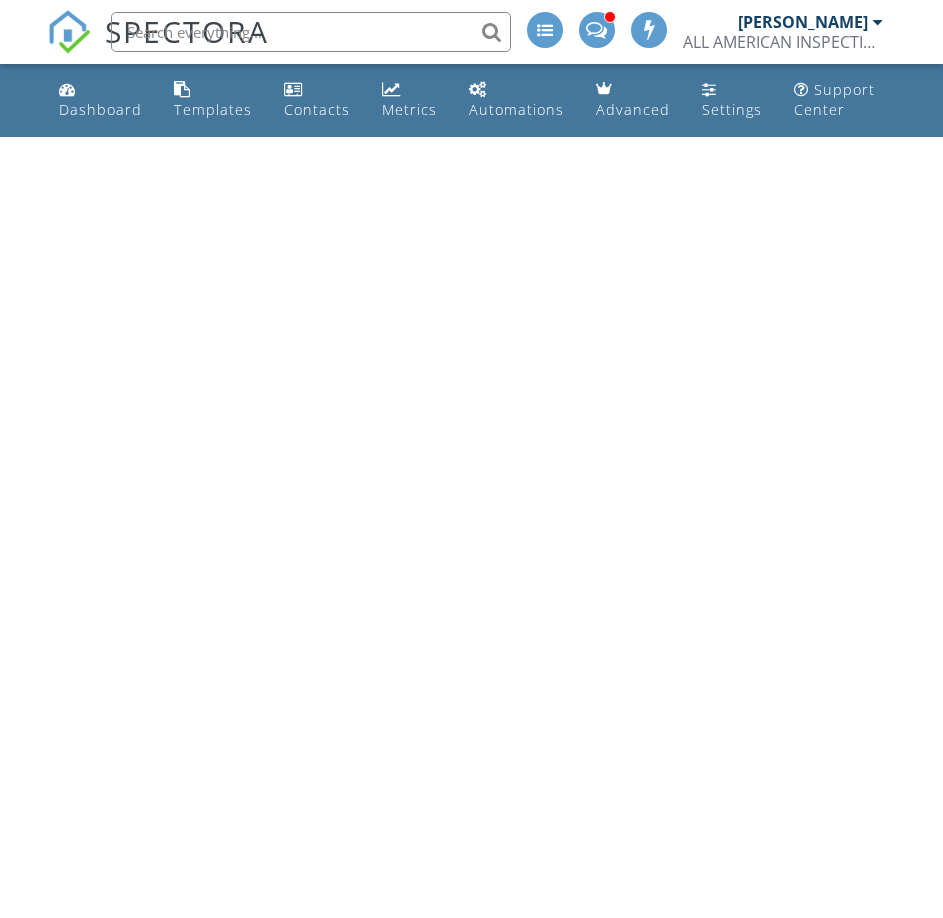 scroll, scrollTop: 0, scrollLeft: 0, axis: both 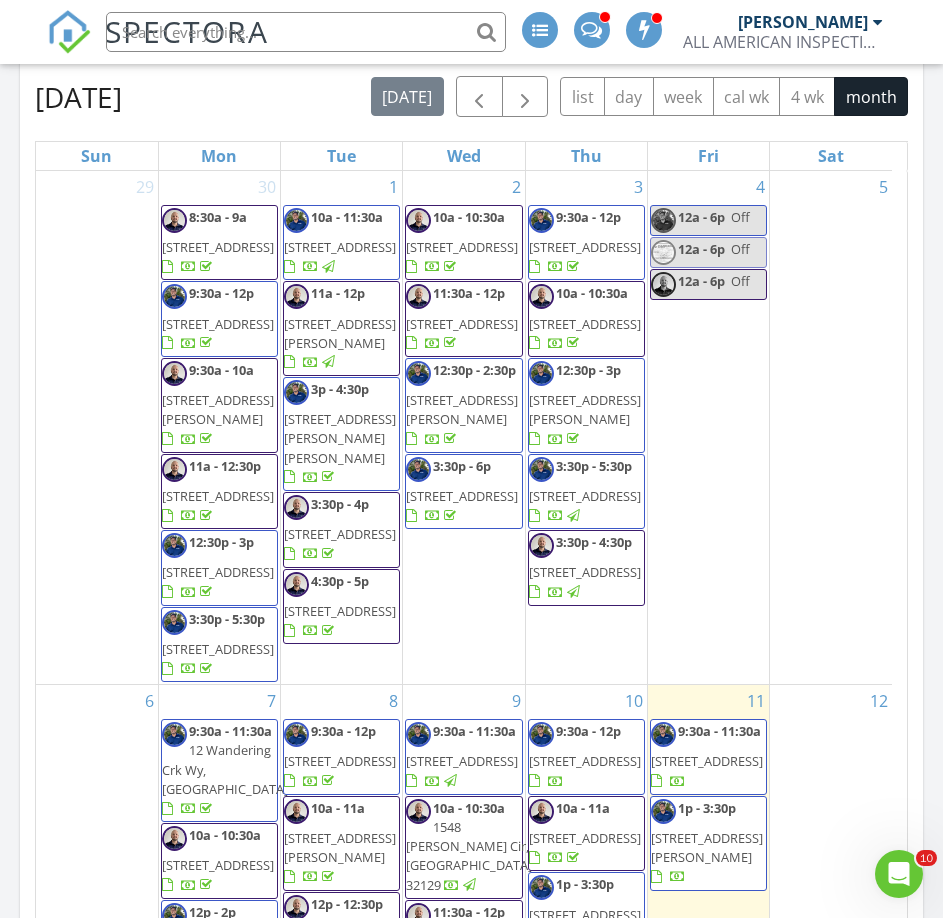 click on "[STREET_ADDRESS]" at bounding box center [585, 247] 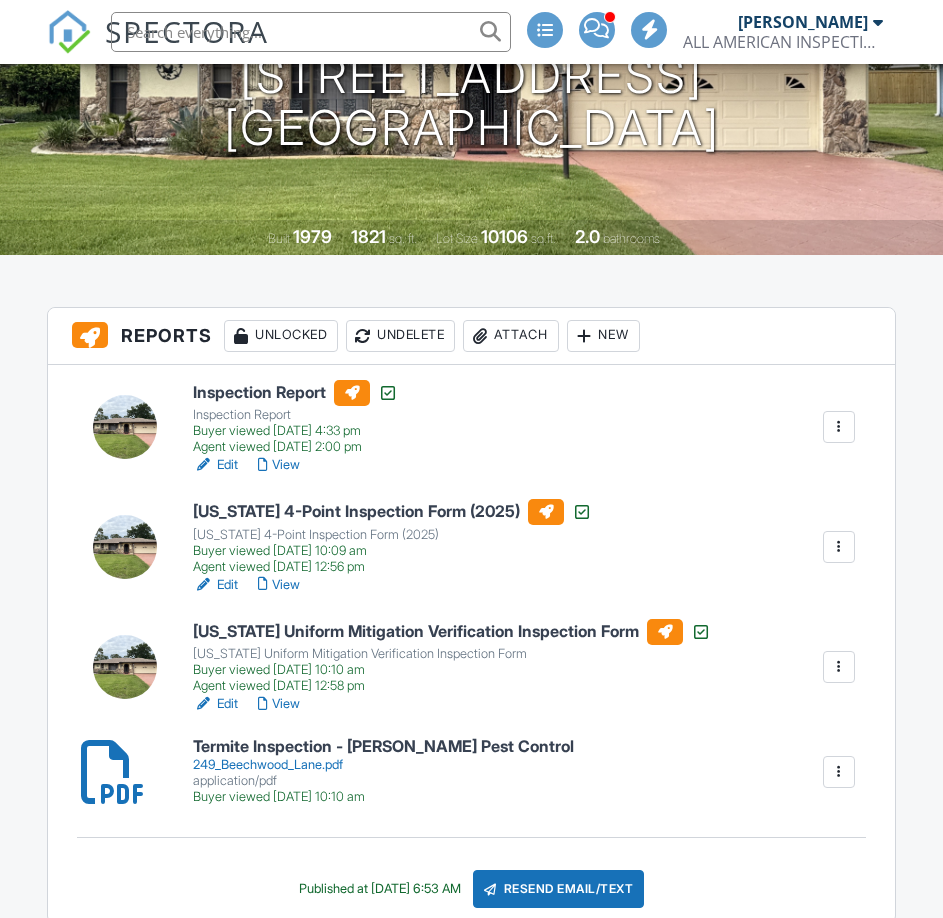 scroll, scrollTop: 300, scrollLeft: 0, axis: vertical 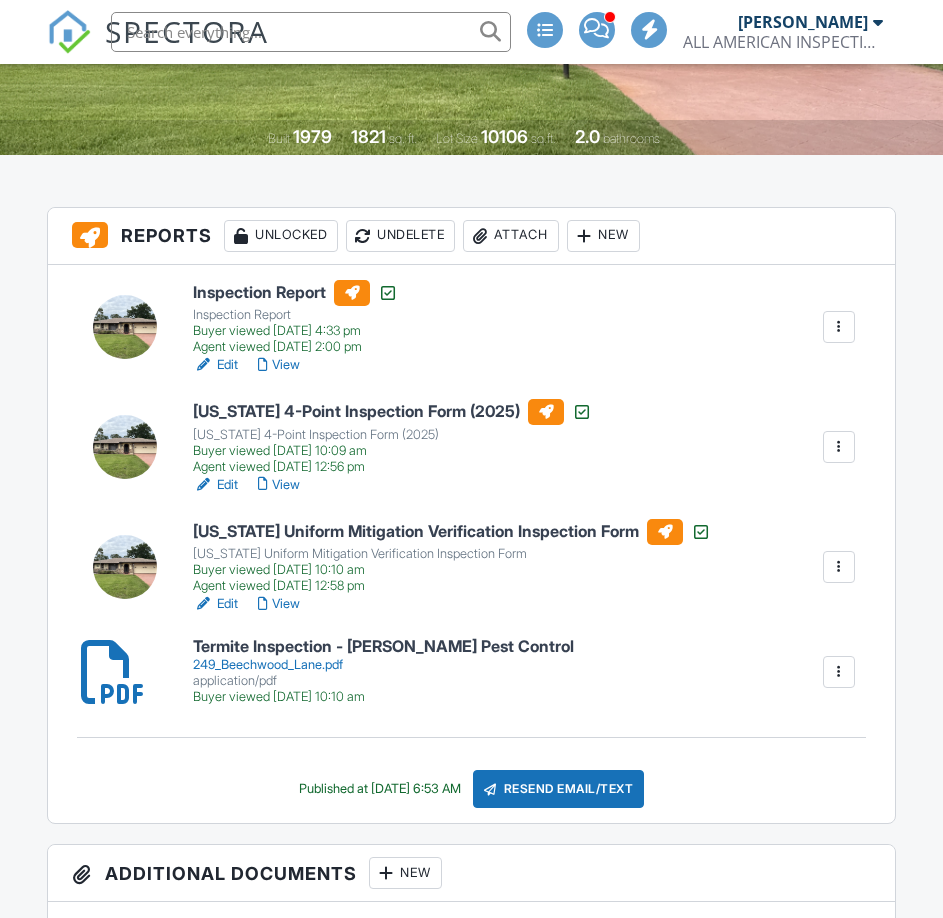 click on "View" at bounding box center (279, 604) 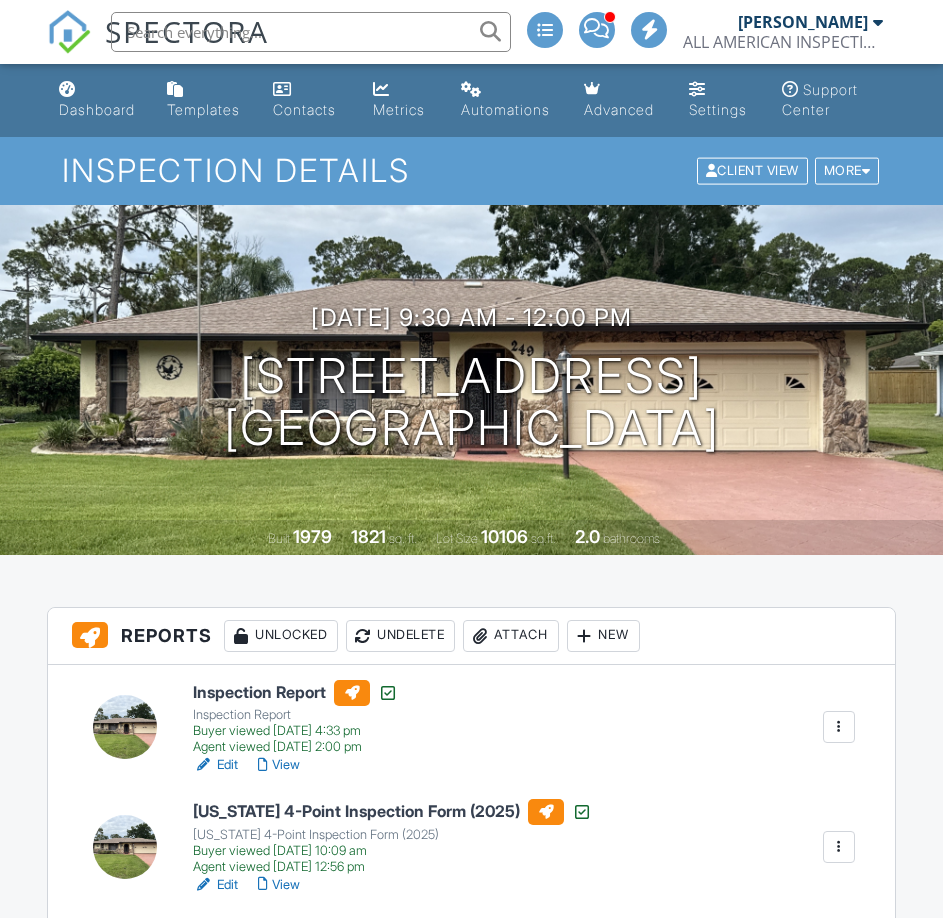 scroll, scrollTop: 0, scrollLeft: 0, axis: both 